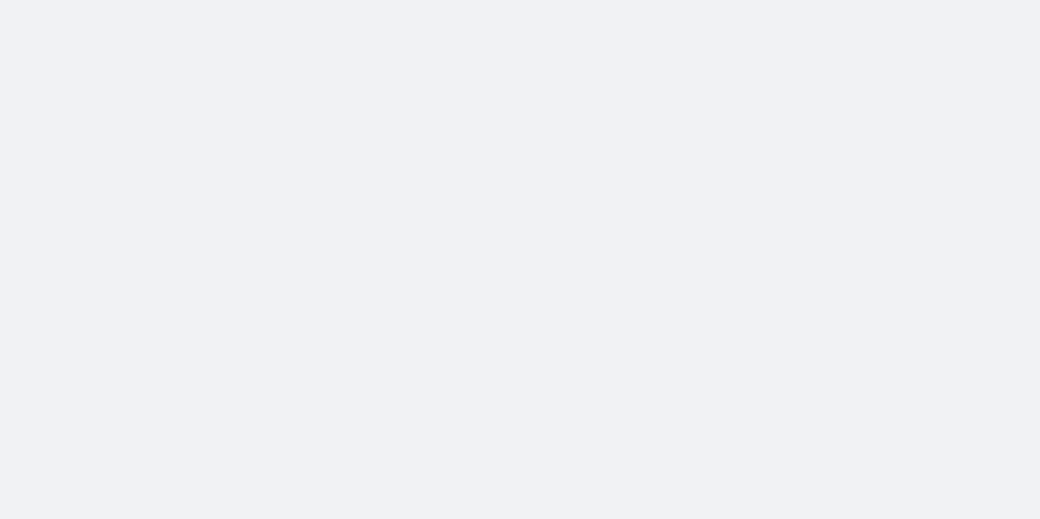 scroll, scrollTop: 0, scrollLeft: 0, axis: both 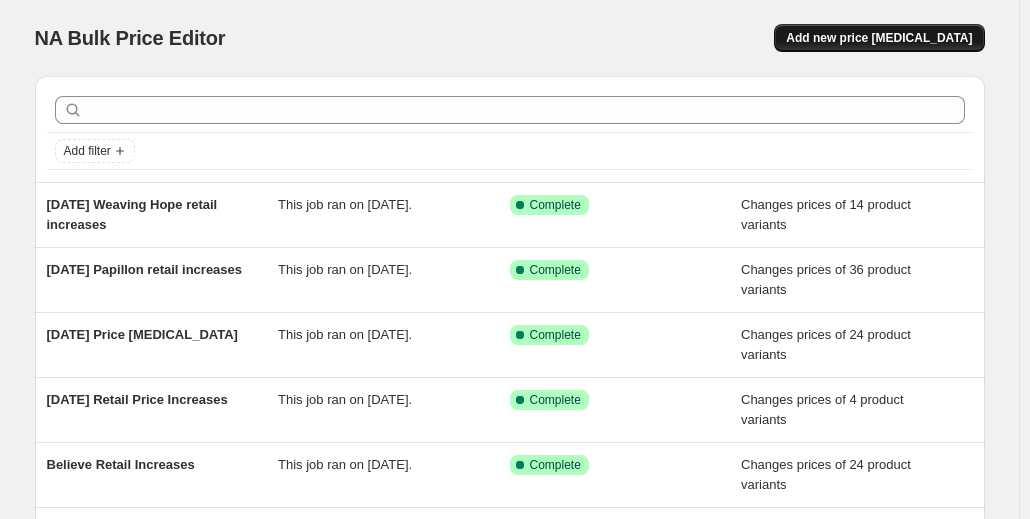 click on "Add new price [MEDICAL_DATA]" at bounding box center (879, 38) 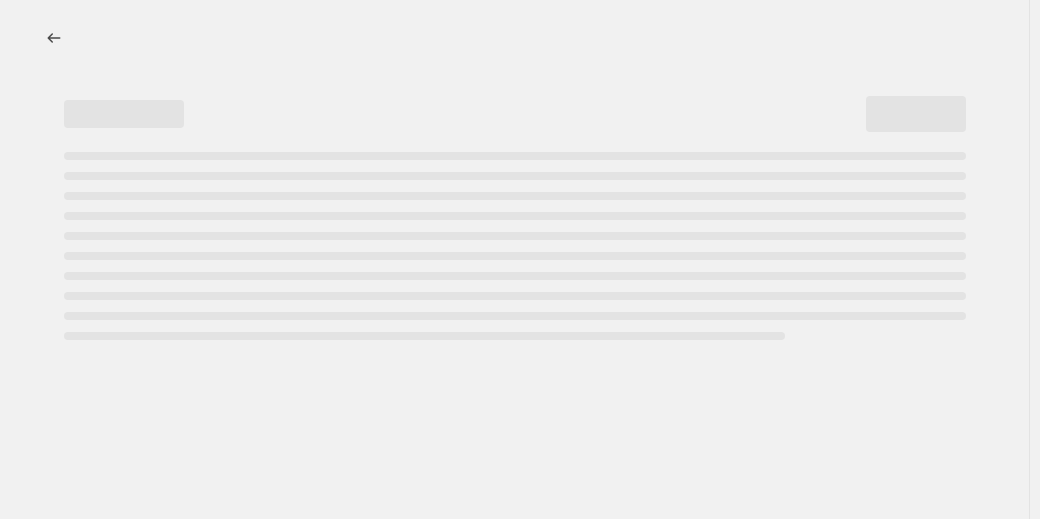 select on "percentage" 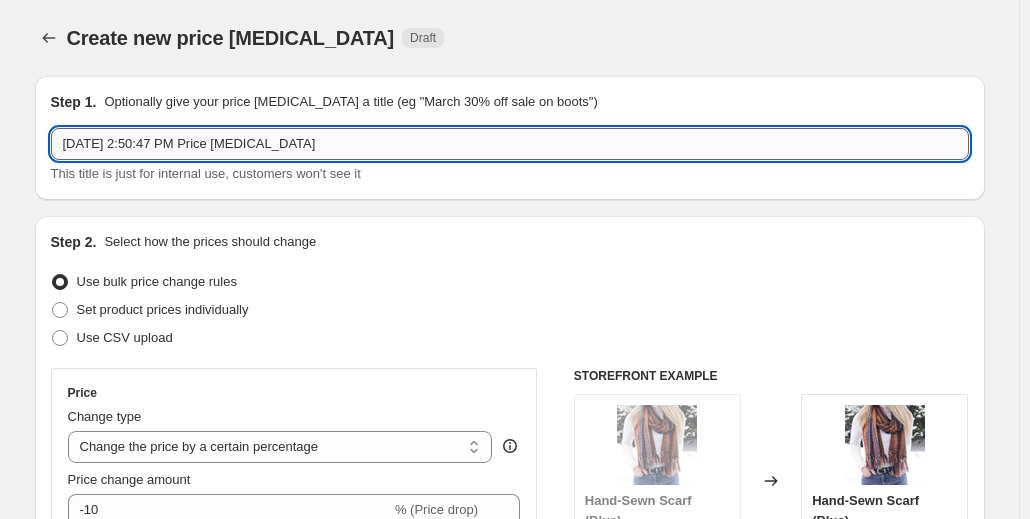 click on "[DATE] 2:50:47 PM Price [MEDICAL_DATA]" at bounding box center (510, 144) 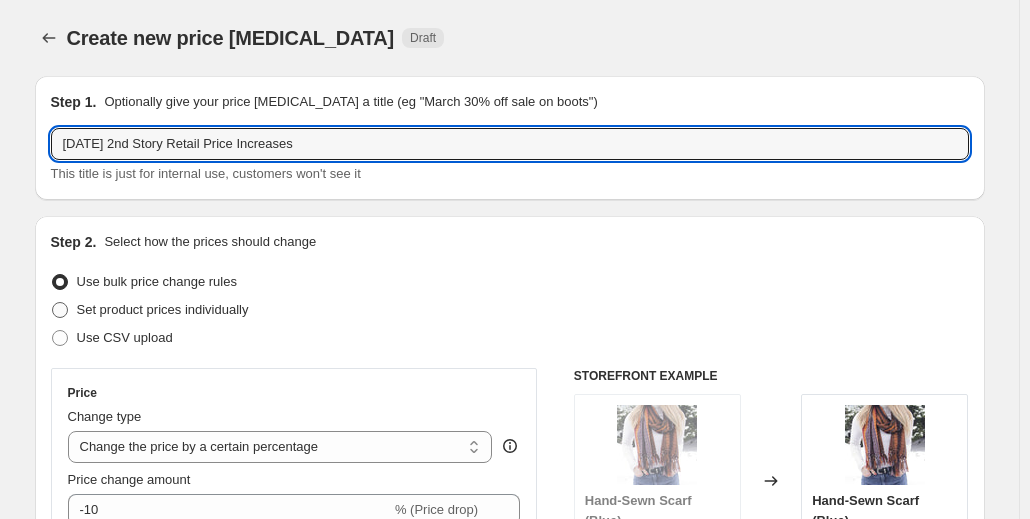 type on "[DATE] 2nd Story Retail Price Increases" 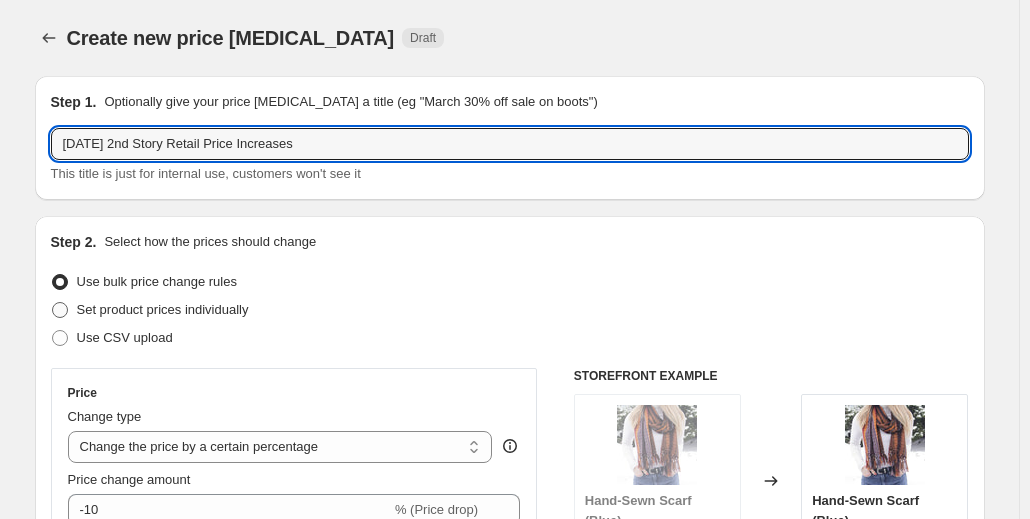radio on "true" 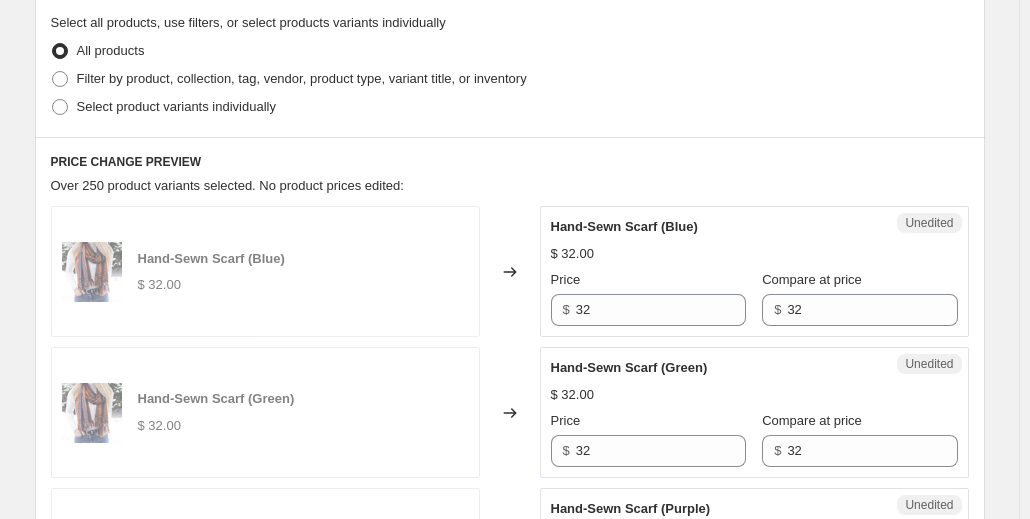 scroll, scrollTop: 472, scrollLeft: 0, axis: vertical 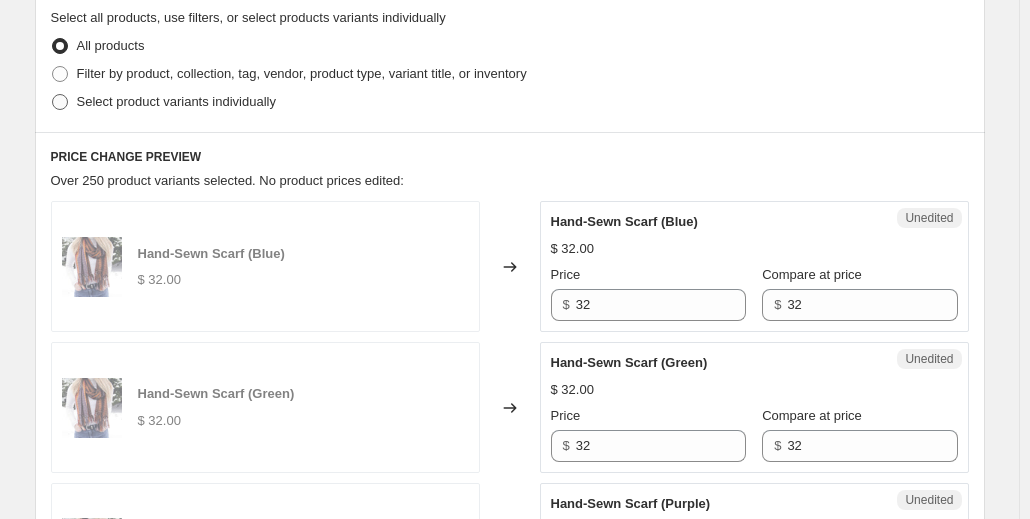 click at bounding box center (60, 102) 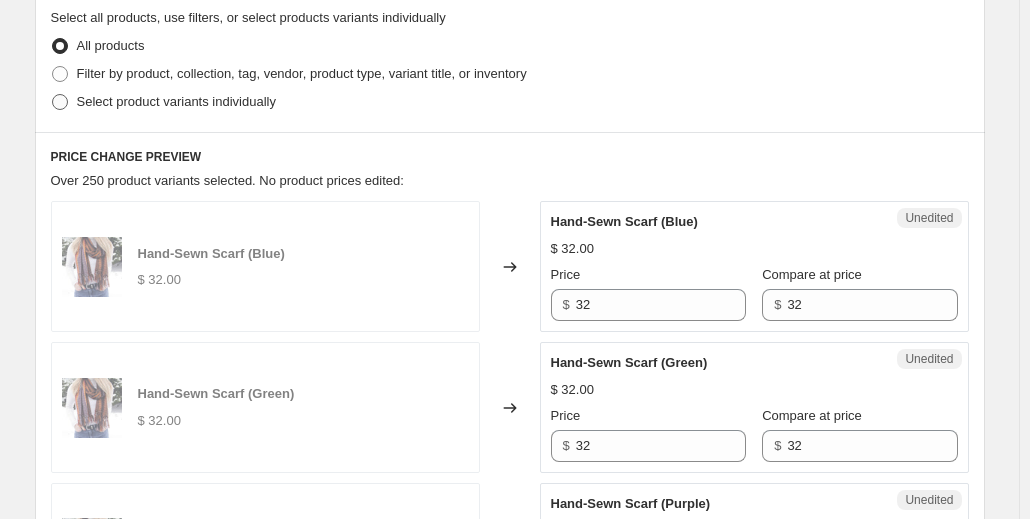 radio on "true" 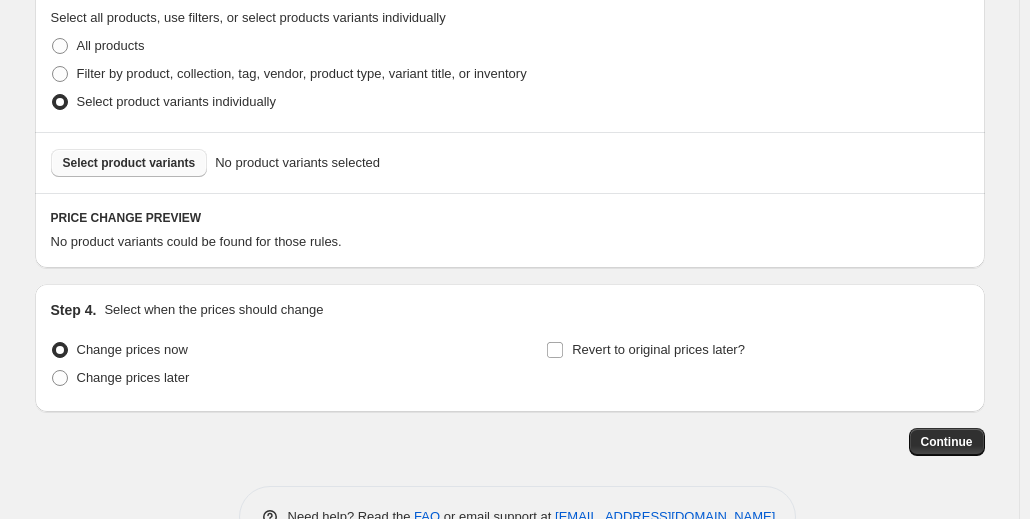 click on "Select product variants" at bounding box center (129, 163) 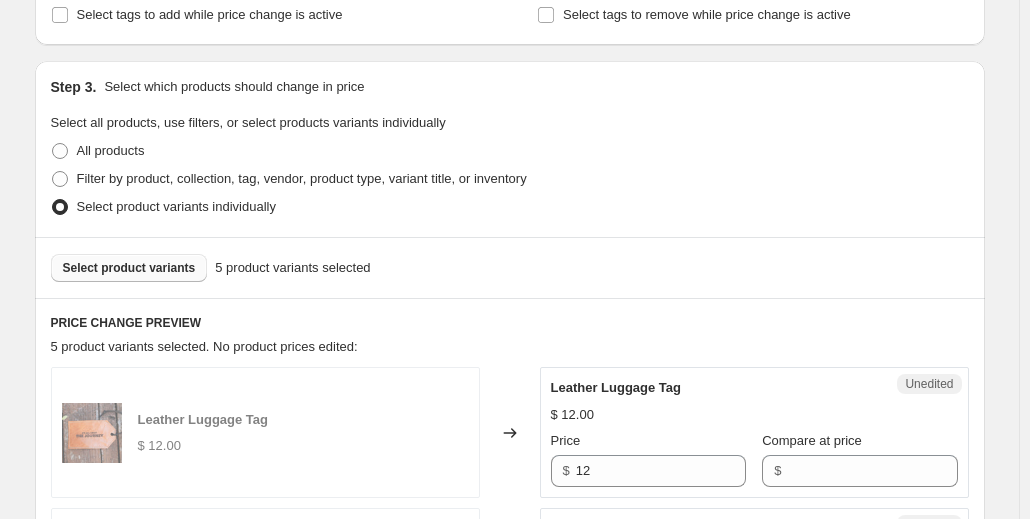 scroll, scrollTop: 316, scrollLeft: 0, axis: vertical 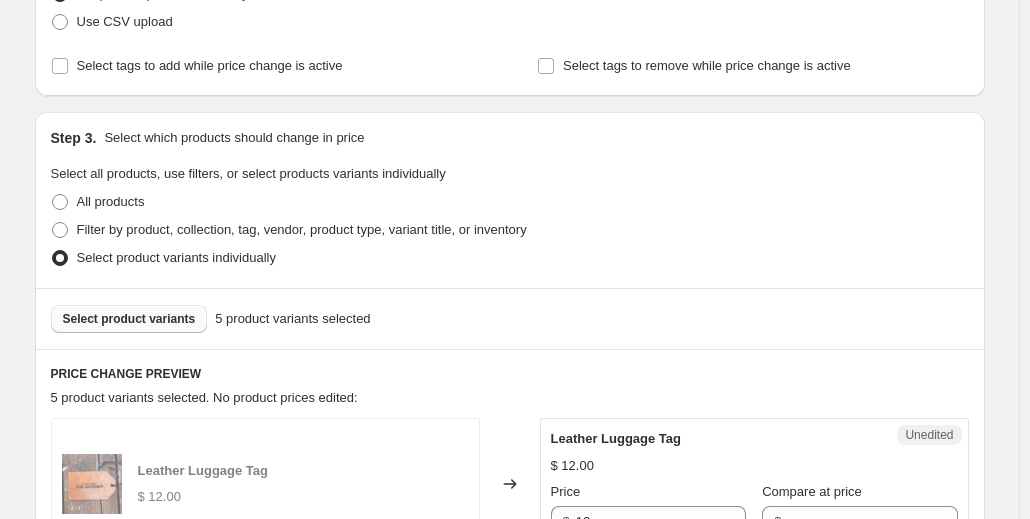 click on "Select product variants" at bounding box center (129, 319) 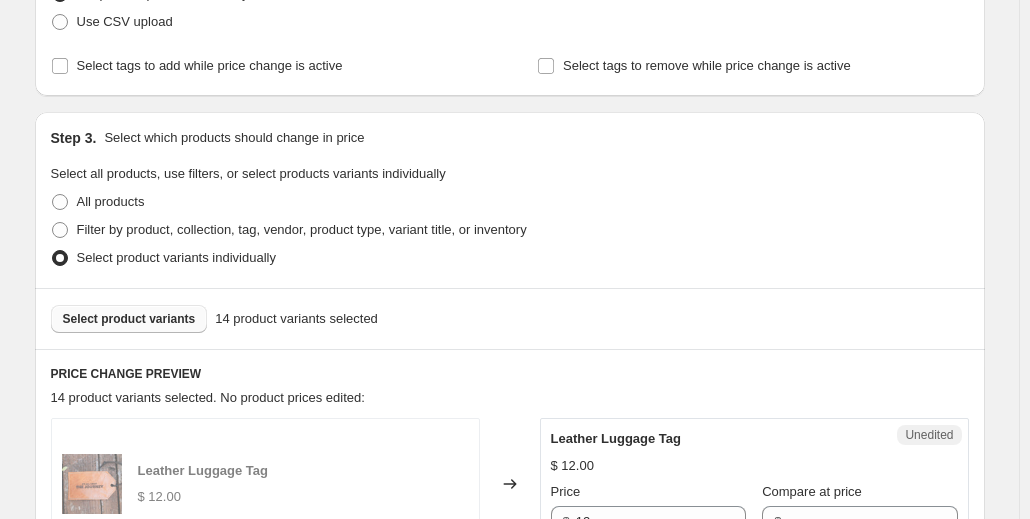 click on "Select product variants" at bounding box center (129, 319) 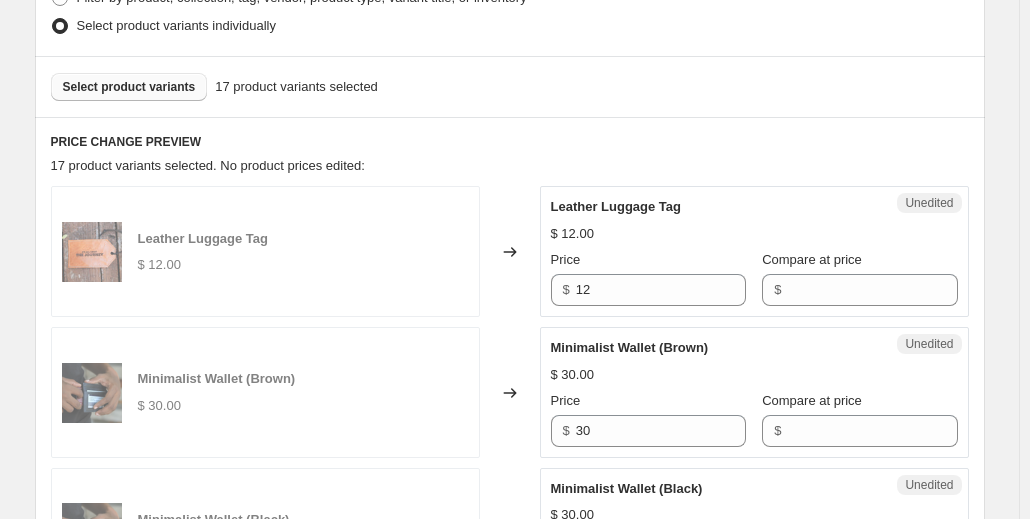 scroll, scrollTop: 538, scrollLeft: 0, axis: vertical 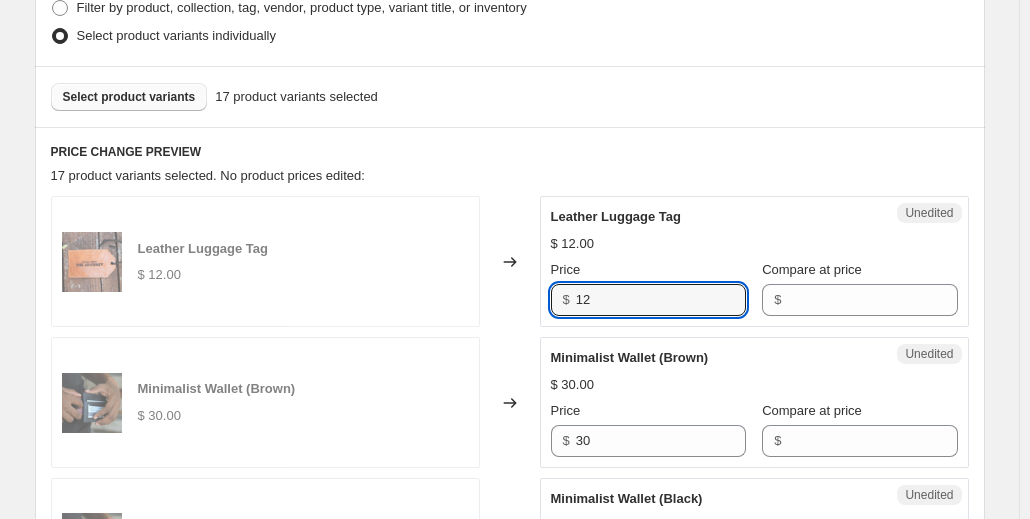 drag, startPoint x: 616, startPoint y: 303, endPoint x: 556, endPoint y: 302, distance: 60.00833 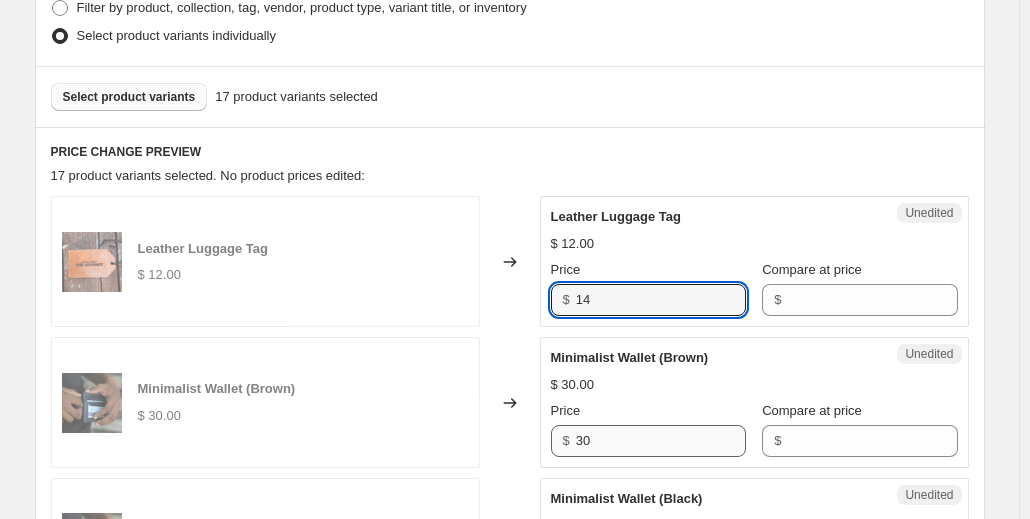 type on "14" 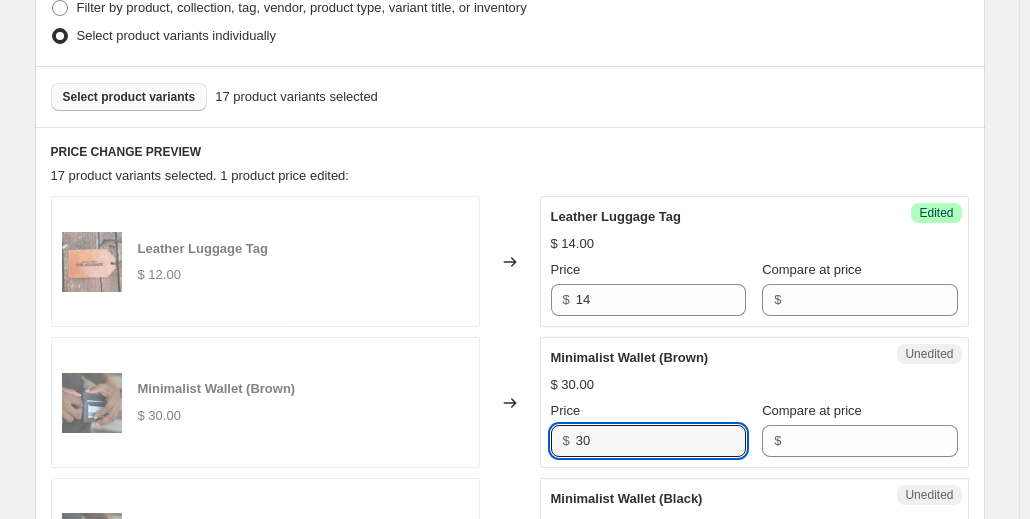 drag, startPoint x: 607, startPoint y: 432, endPoint x: 574, endPoint y: 439, distance: 33.734257 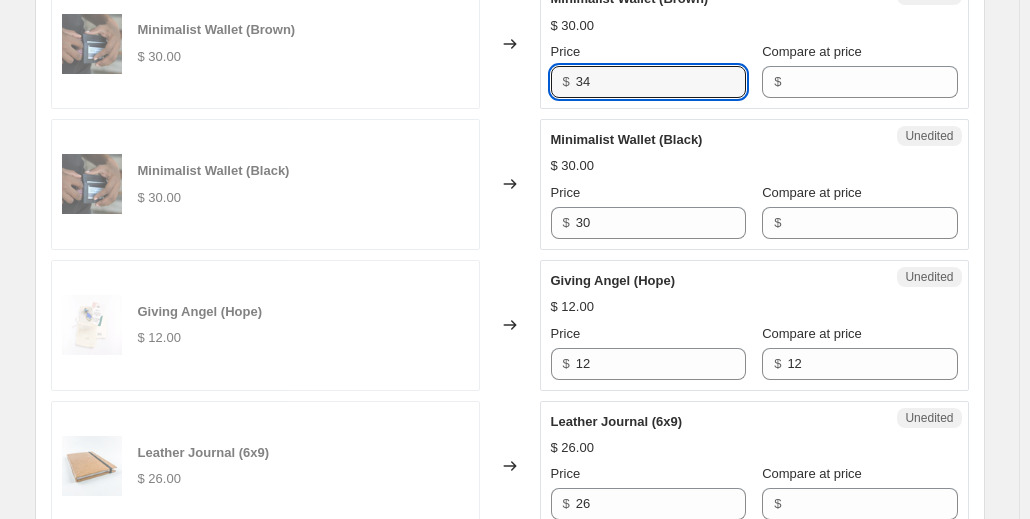scroll, scrollTop: 898, scrollLeft: 0, axis: vertical 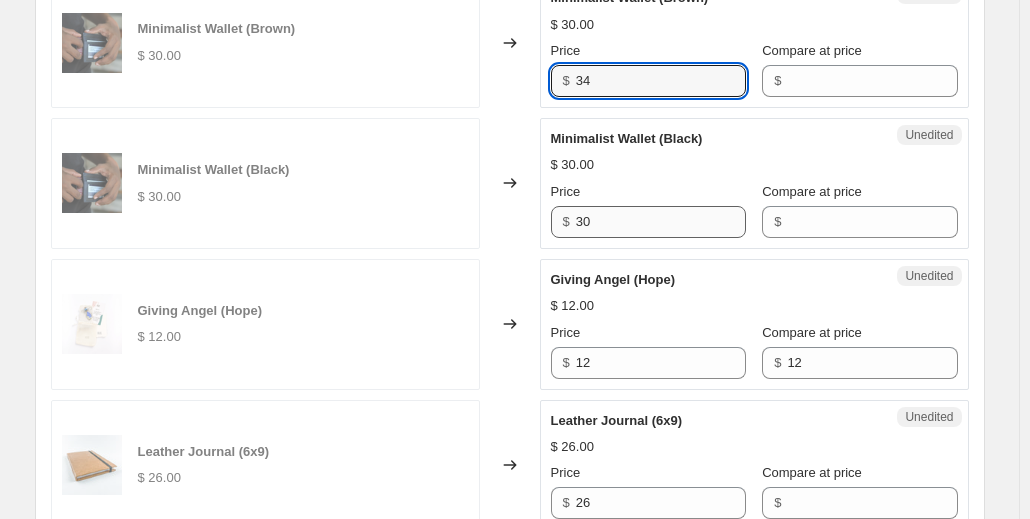 type on "34" 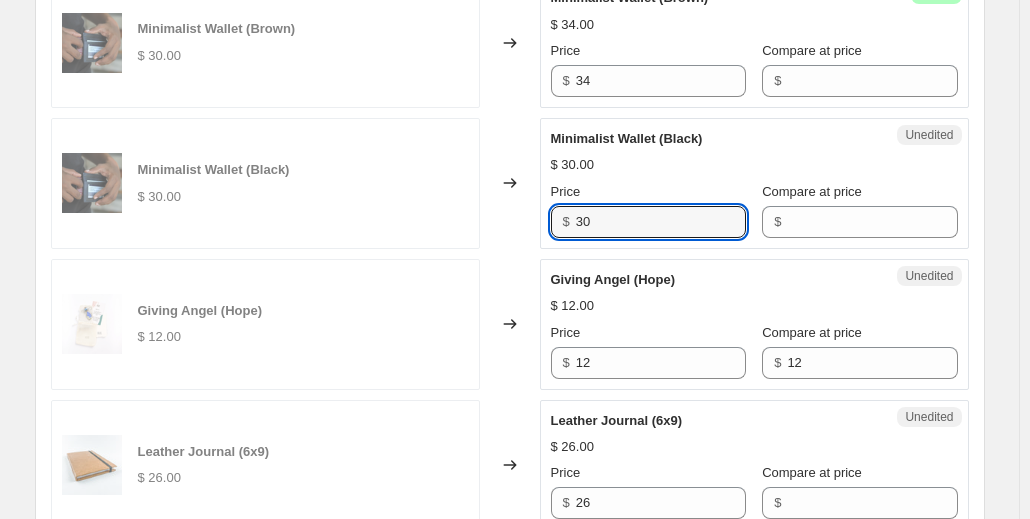 drag, startPoint x: 606, startPoint y: 219, endPoint x: 535, endPoint y: 209, distance: 71.70077 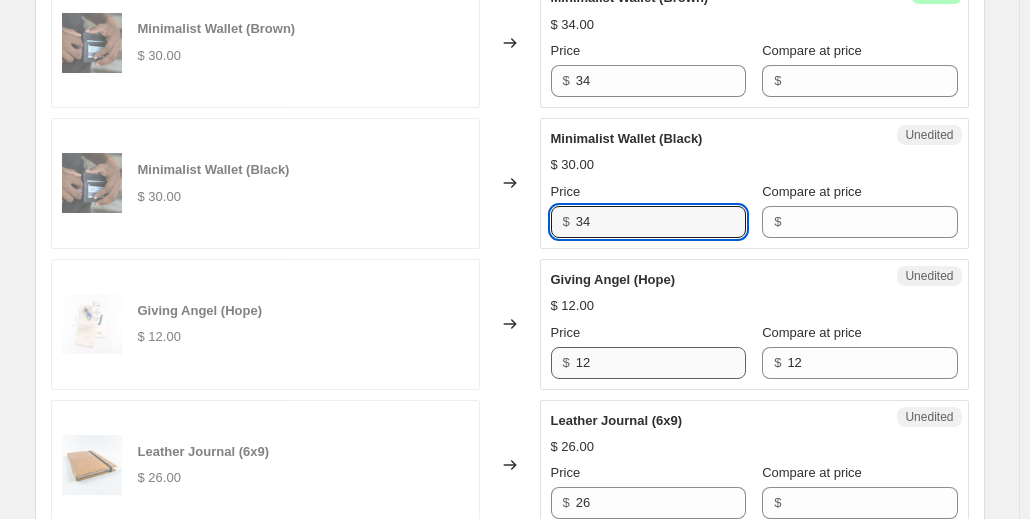 type on "34" 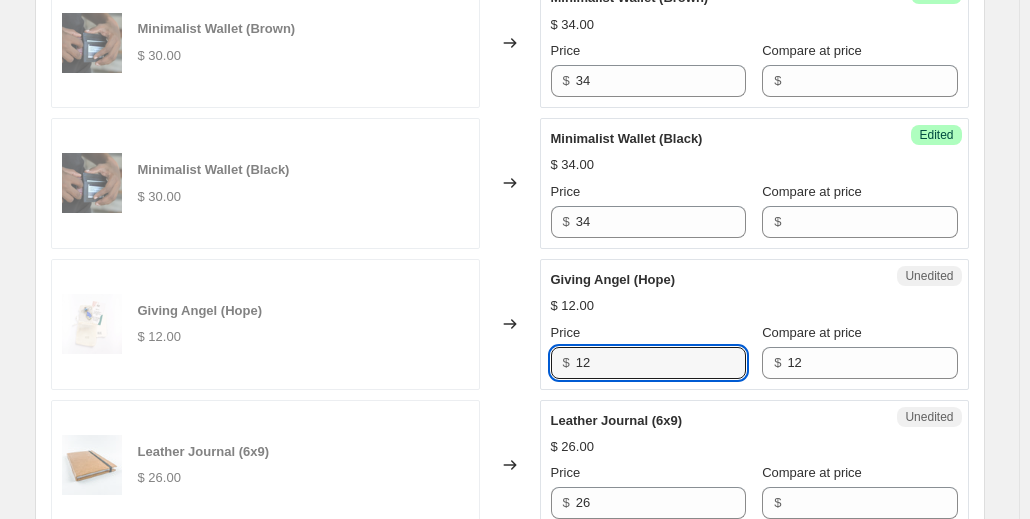drag, startPoint x: 610, startPoint y: 361, endPoint x: 578, endPoint y: 357, distance: 32.24903 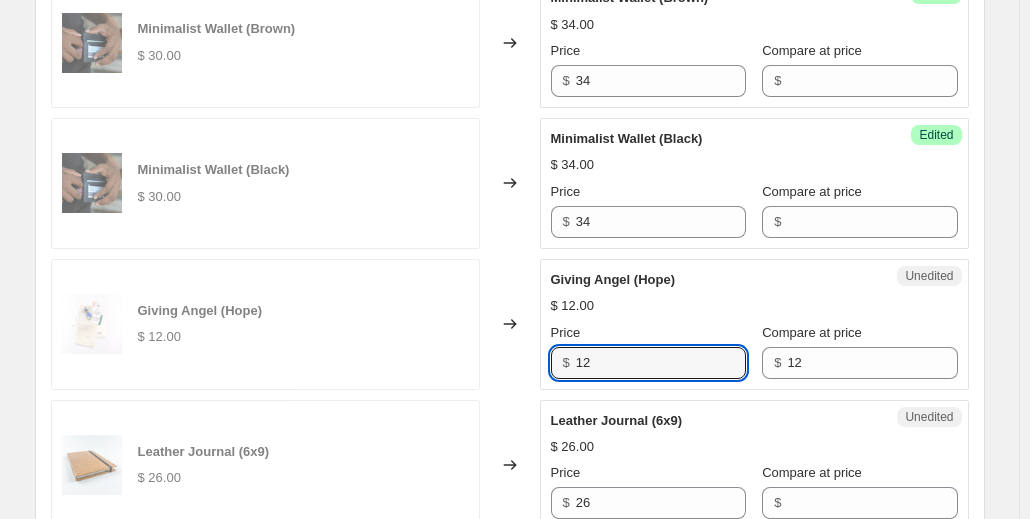 click on "$ 12" at bounding box center (648, 363) 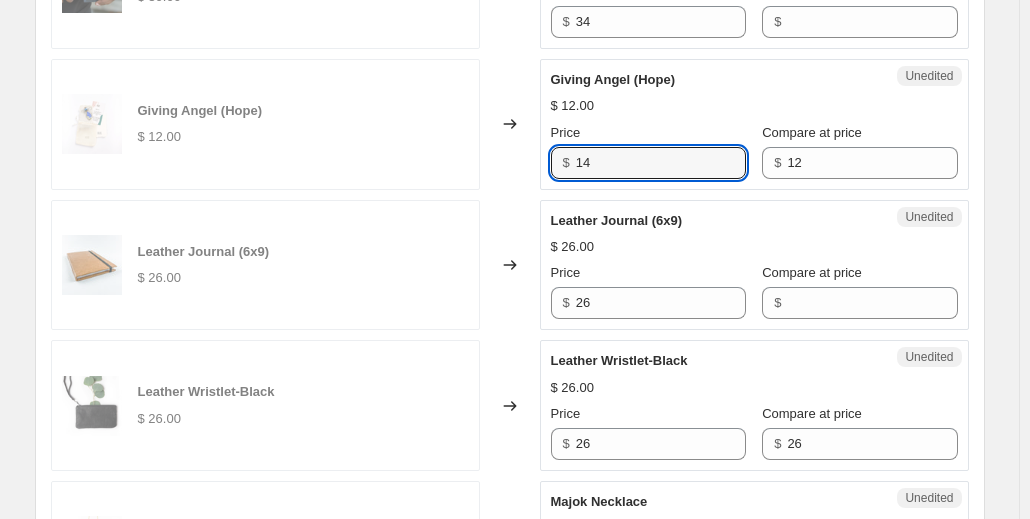 scroll, scrollTop: 1138, scrollLeft: 0, axis: vertical 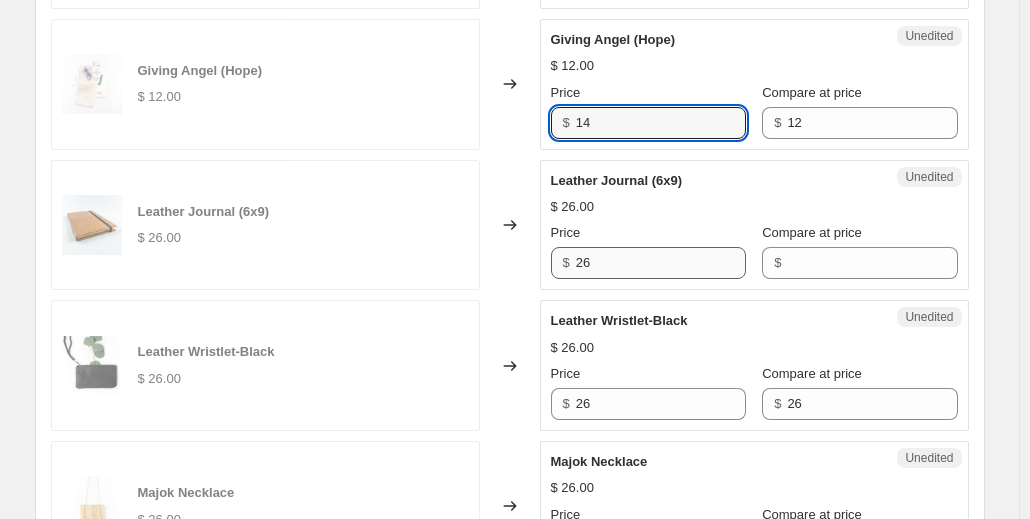 type on "14" 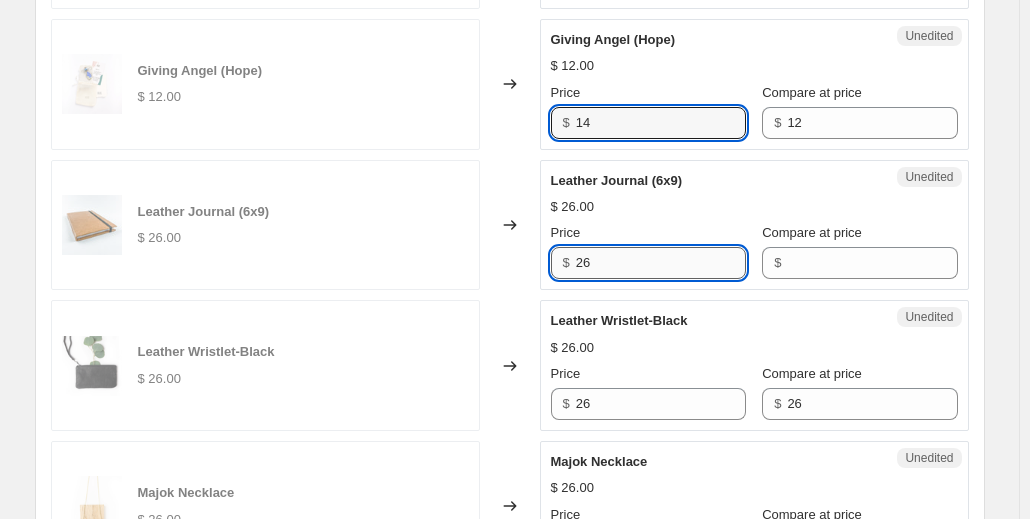 click on "Leather Journal (6x9) $ 26.00 Price $ 26 Compare at price $" at bounding box center (754, 225) 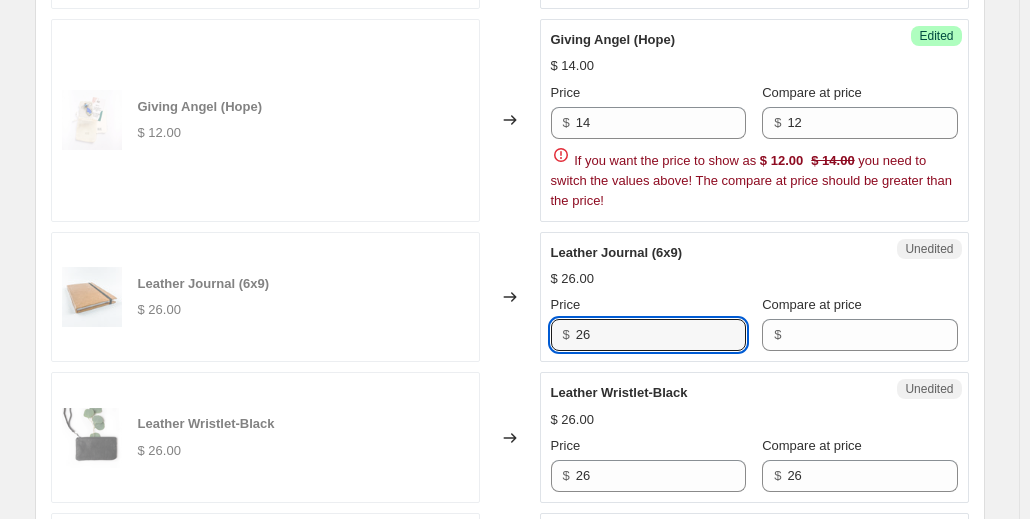 drag, startPoint x: 606, startPoint y: 331, endPoint x: 496, endPoint y: 328, distance: 110.0409 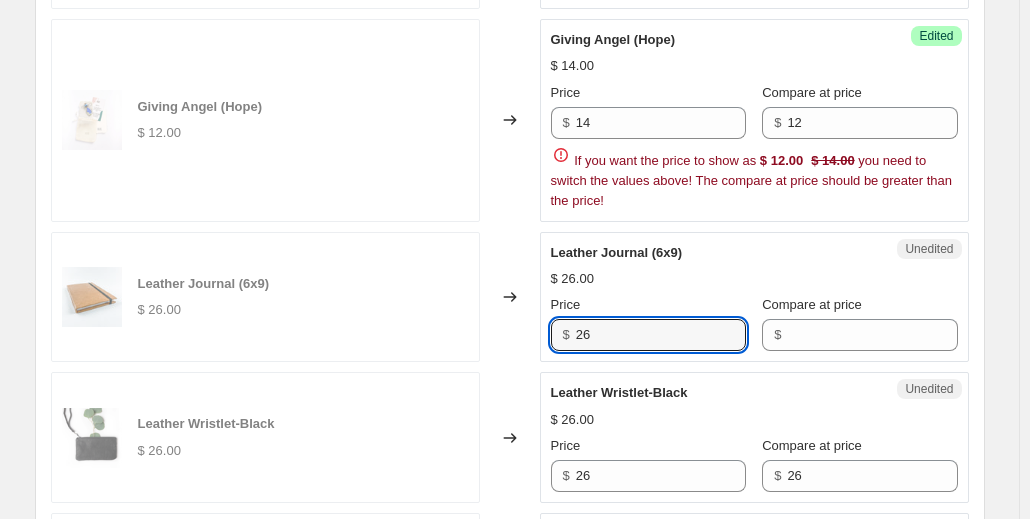 click on "Leather Journal (6x9) $ 26.00 Changed to Unedited Leather Journal (6x9) $ 26.00 Price $ 26 Compare at price $" at bounding box center (510, 297) 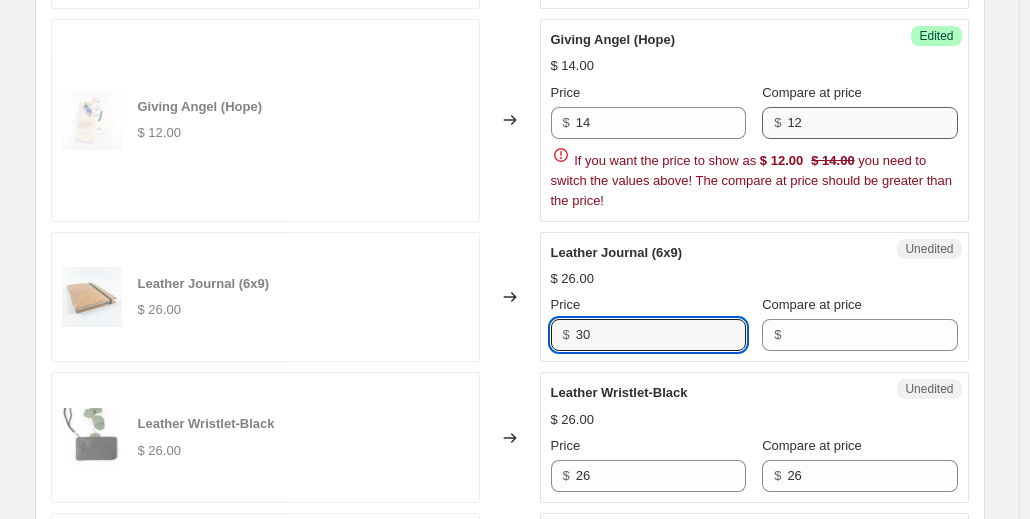 type on "30" 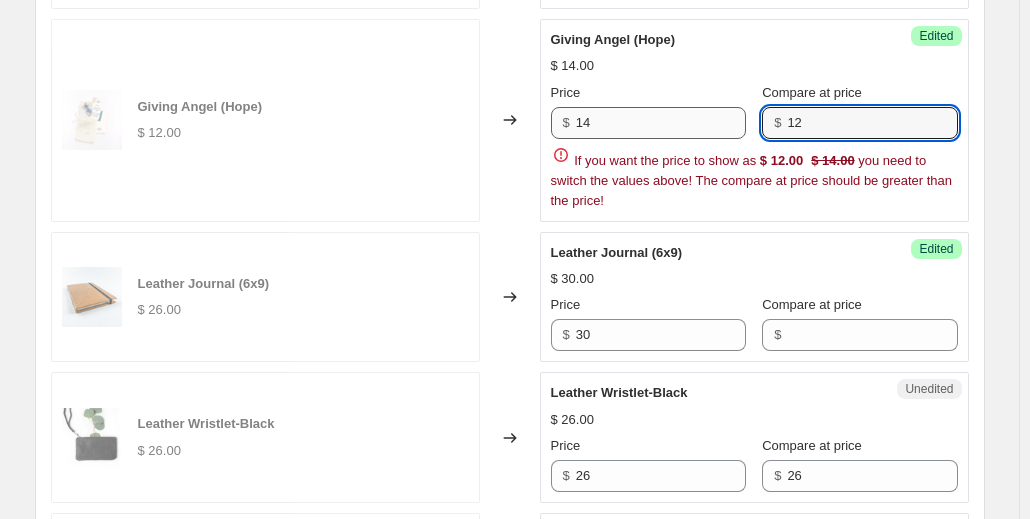 drag, startPoint x: 807, startPoint y: 115, endPoint x: 742, endPoint y: 123, distance: 65.490456 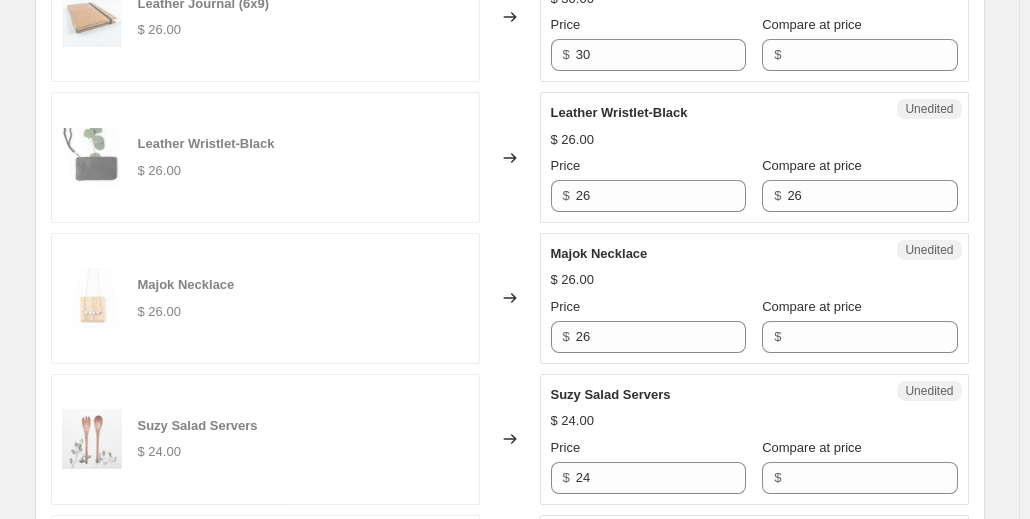 scroll, scrollTop: 1446, scrollLeft: 0, axis: vertical 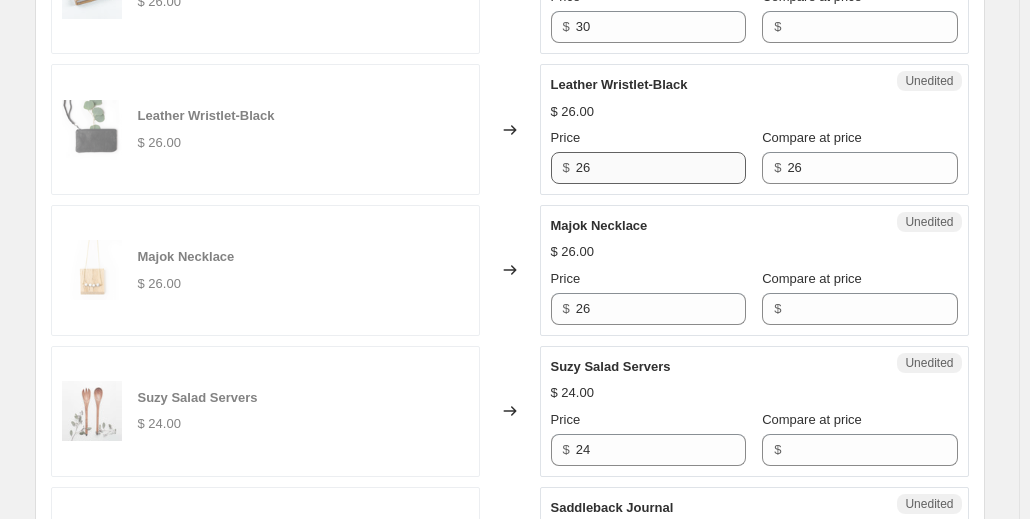 type 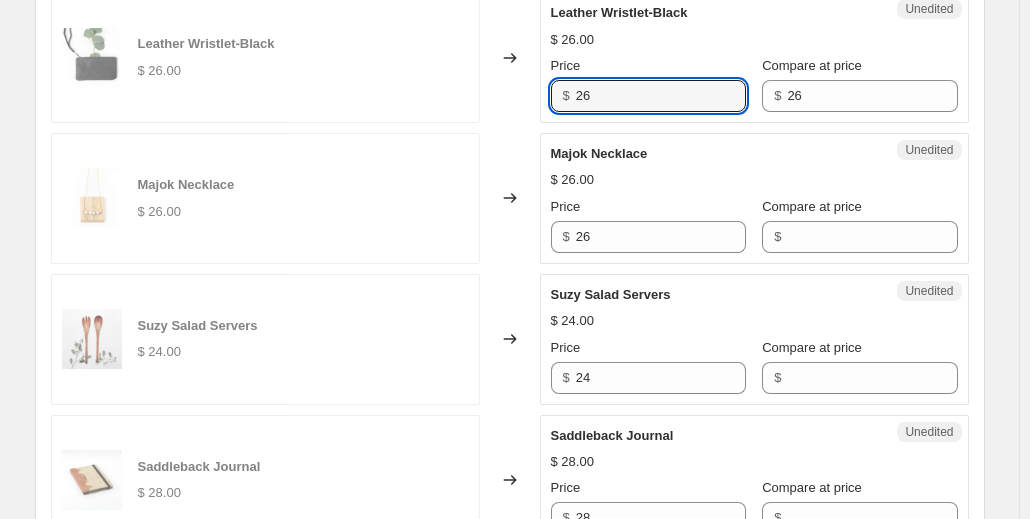 drag, startPoint x: 619, startPoint y: 159, endPoint x: 505, endPoint y: 143, distance: 115.11733 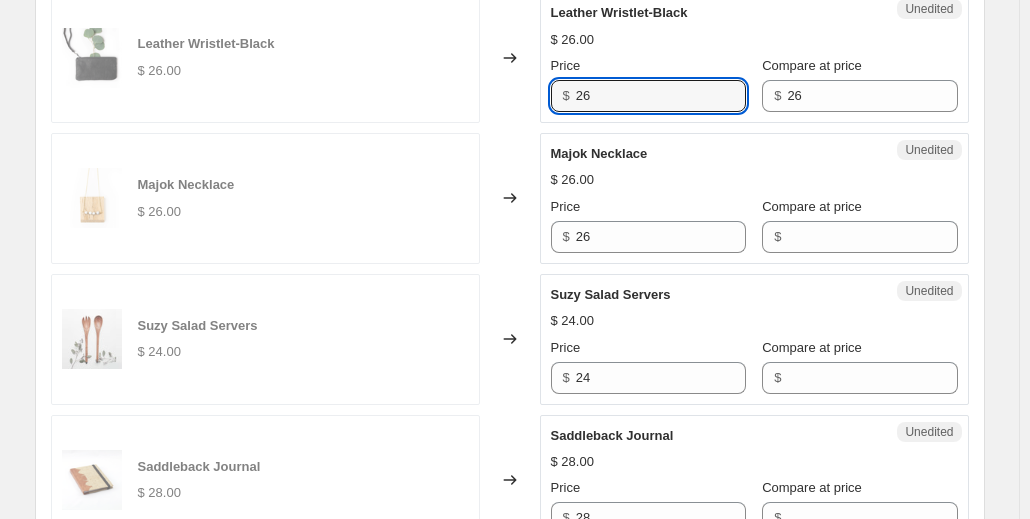 click on "Leather Luggage Tag $ 12.00 Changed to Success Edited Leather Luggage Tag $ 14.00 Price $ 14 Compare at price $ Minimalist Wallet (Brown) $ 30.00 Changed to Success Edited Minimalist Wallet (Brown) $ 34.00 Price $ 34 Compare at price $ Minimalist Wallet (Black) $ 30.00 Changed to Success Edited Minimalist Wallet (Black) $ 34.00 Price $ 34 Compare at price $ Giving Angel (Hope) $ 12.00 Changed to Success Edited Giving Angel (Hope) $ 14.00 Price $ 14 Compare at price $ Leather Journal (6x9) $ 26.00 Changed to Success Edited Leather Journal (6x9) $ 30.00 Price $ 30 Compare at price $ Leather Wristlet-Black $ 26.00 Changed to Unedited Leather Wristlet-Black $ 26.00 Price $ 26 Compare at price $ 26 Majok Necklace $ 26.00 Changed to Unedited Majok Necklace $ 26.00 Price $ 26 Compare at price $ Suzy Salad Servers $ 24.00 Changed to Unedited Suzy Salad Servers $ 24.00 Price $ 24 Compare at price $ Saddleback Journal $ 28.00 Changed to Unedited Saddleback Journal $ 28.00 Price $ 28 Compare at price $ Stella Earrings $" at bounding box center (510, 479) 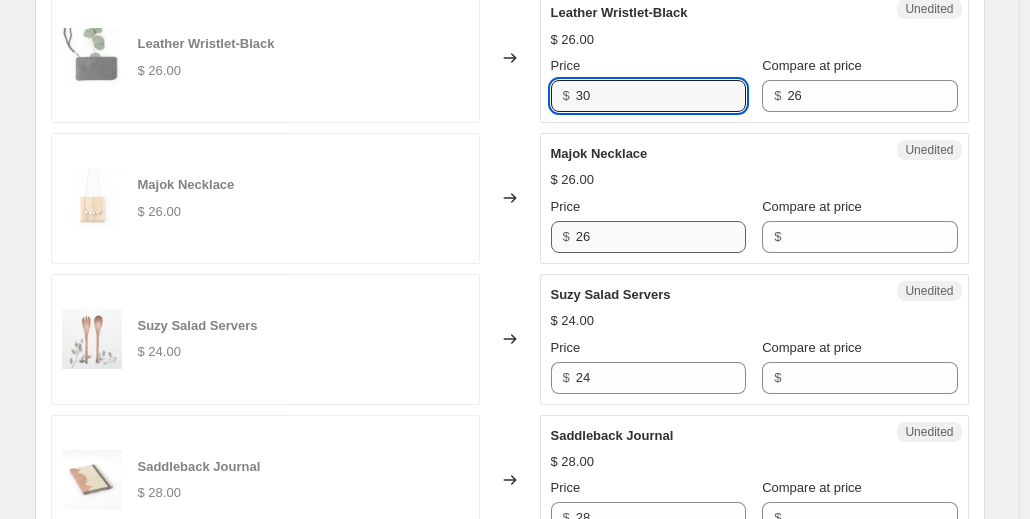 type on "30" 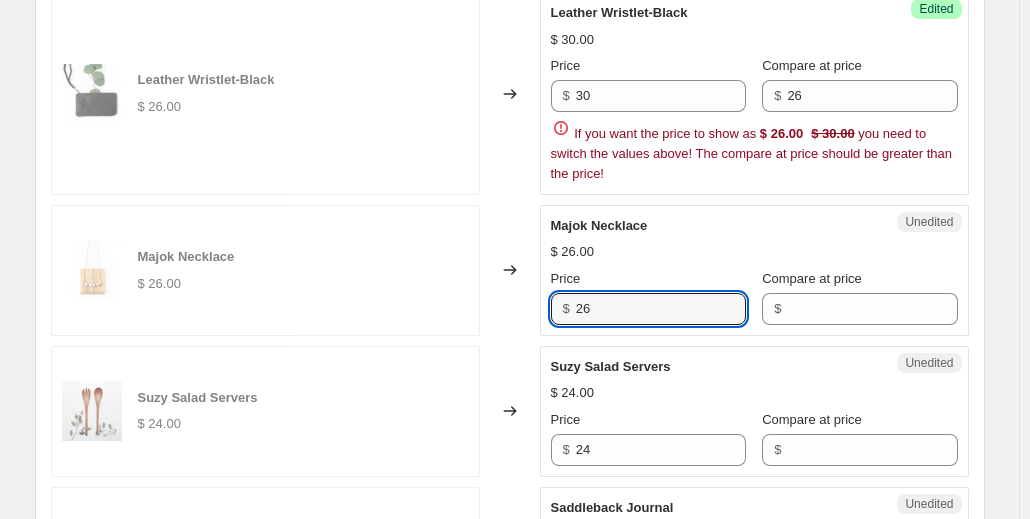 drag, startPoint x: 616, startPoint y: 242, endPoint x: 514, endPoint y: 257, distance: 103.09704 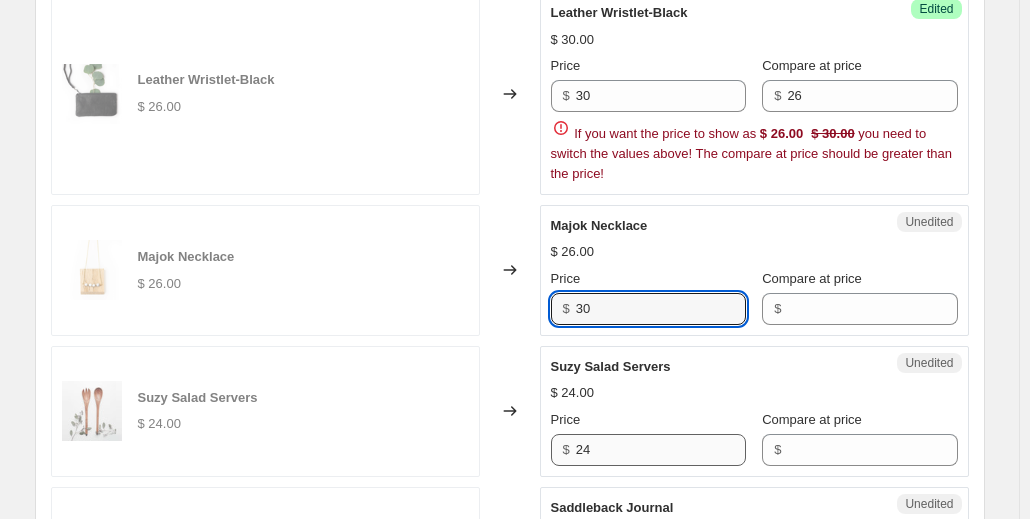 type on "30" 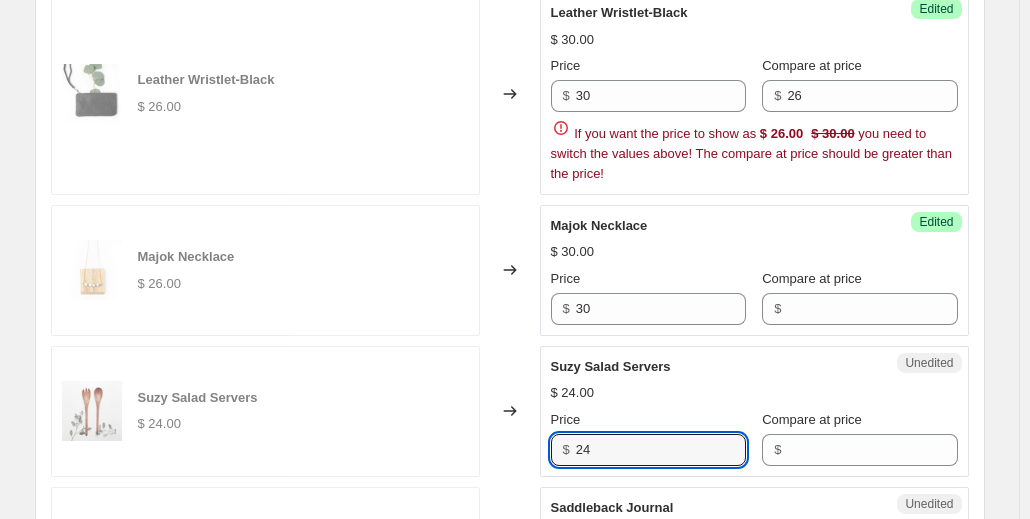 drag, startPoint x: 618, startPoint y: 433, endPoint x: 482, endPoint y: 432, distance: 136.00368 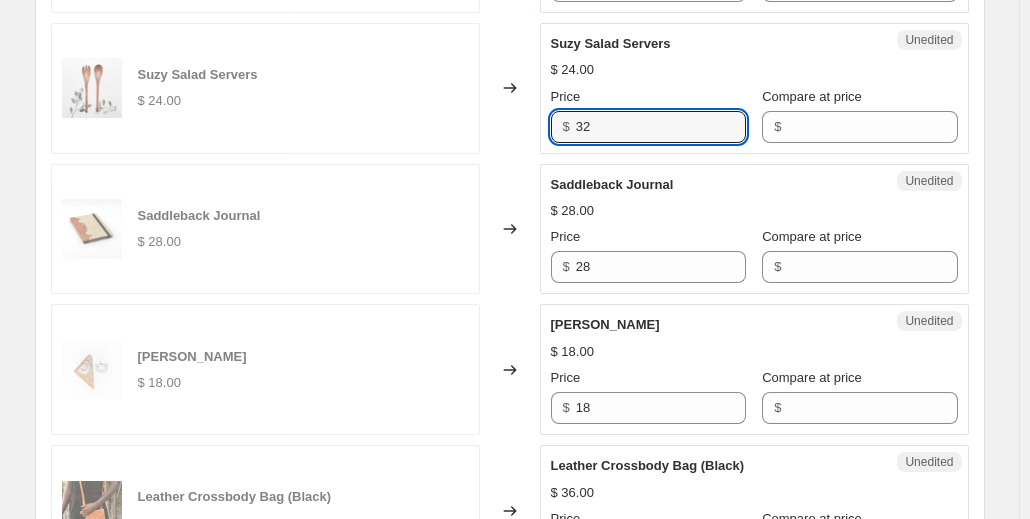 scroll, scrollTop: 1778, scrollLeft: 0, axis: vertical 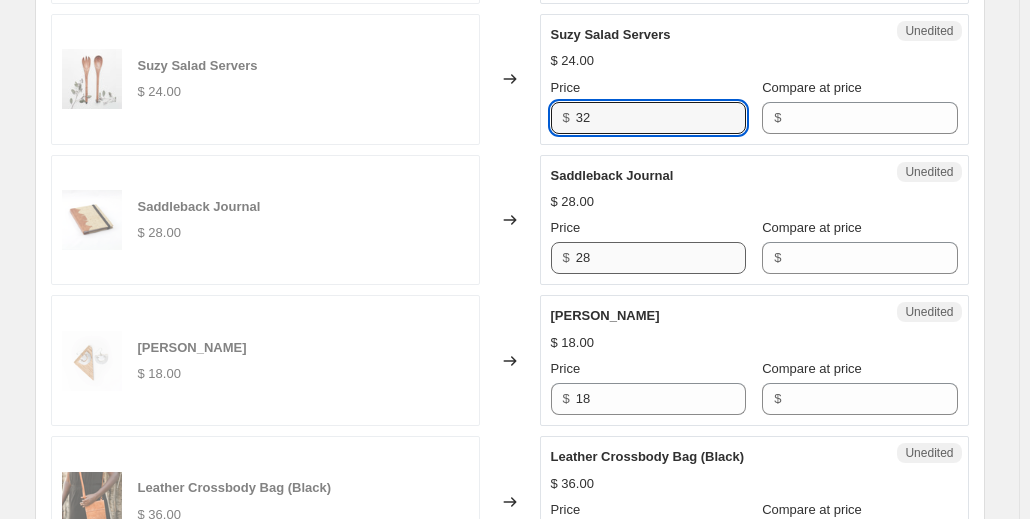 type on "32" 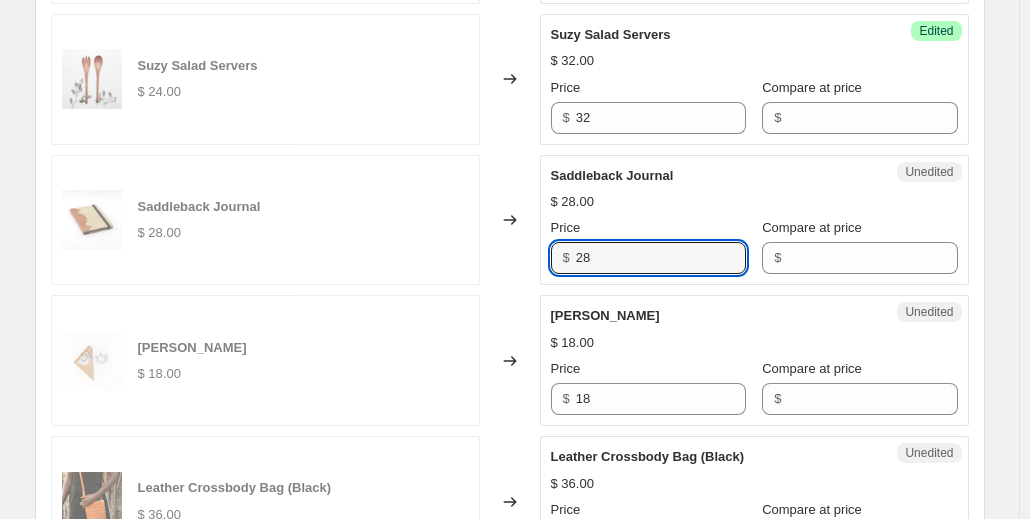 drag, startPoint x: 597, startPoint y: 248, endPoint x: 530, endPoint y: 245, distance: 67.06713 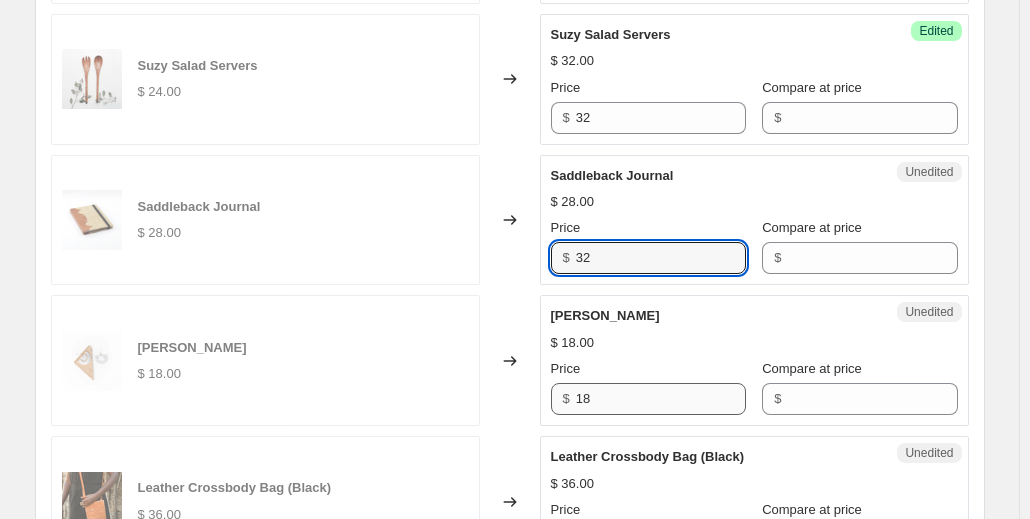 type on "32" 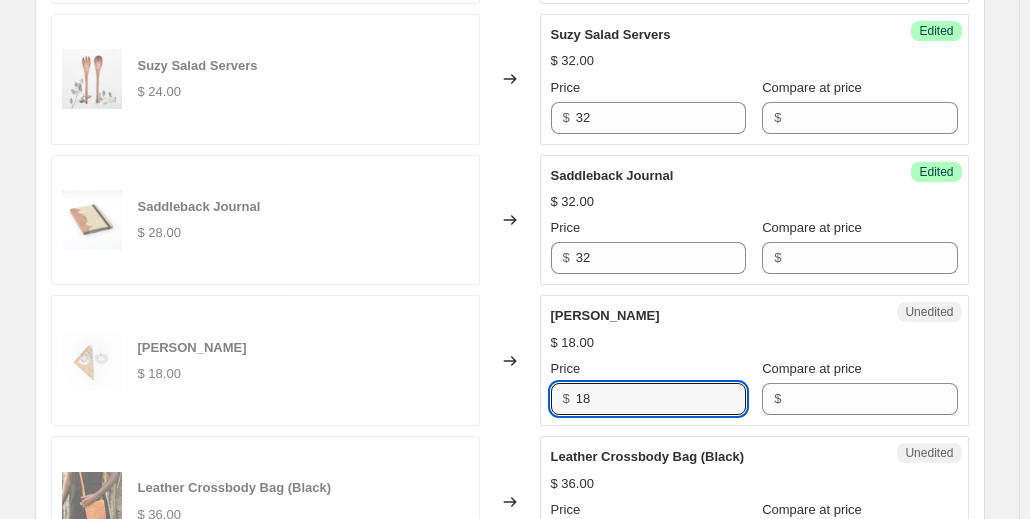 drag, startPoint x: 615, startPoint y: 396, endPoint x: 524, endPoint y: 379, distance: 92.574295 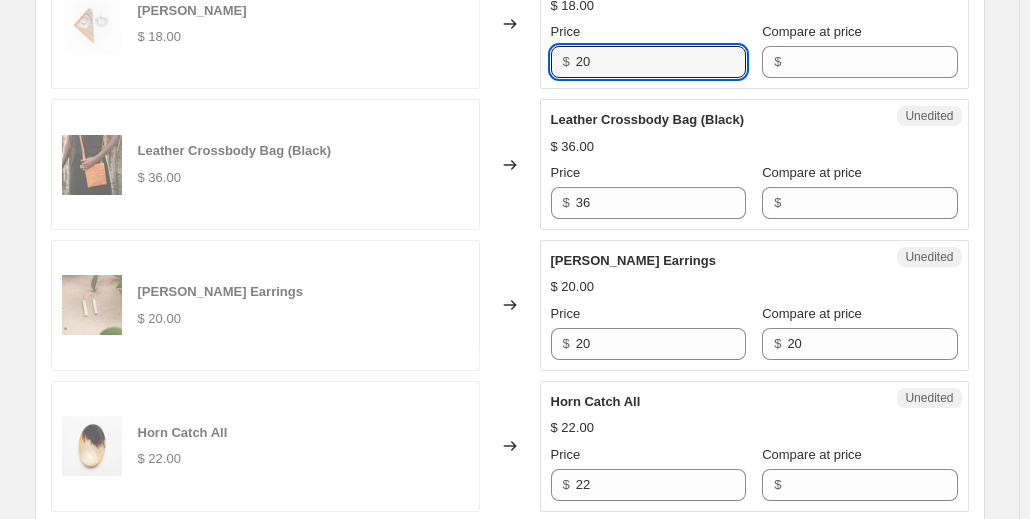 scroll, scrollTop: 2110, scrollLeft: 0, axis: vertical 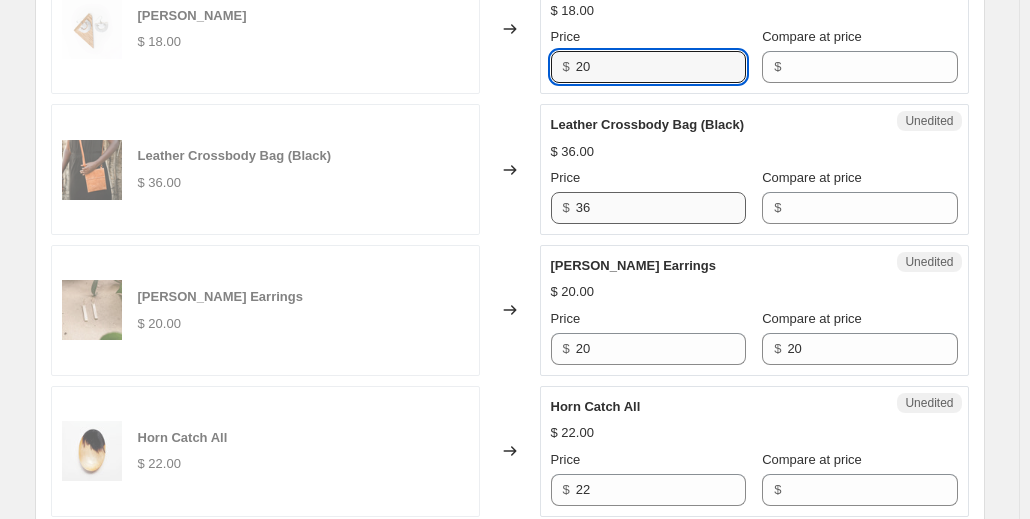 type on "20" 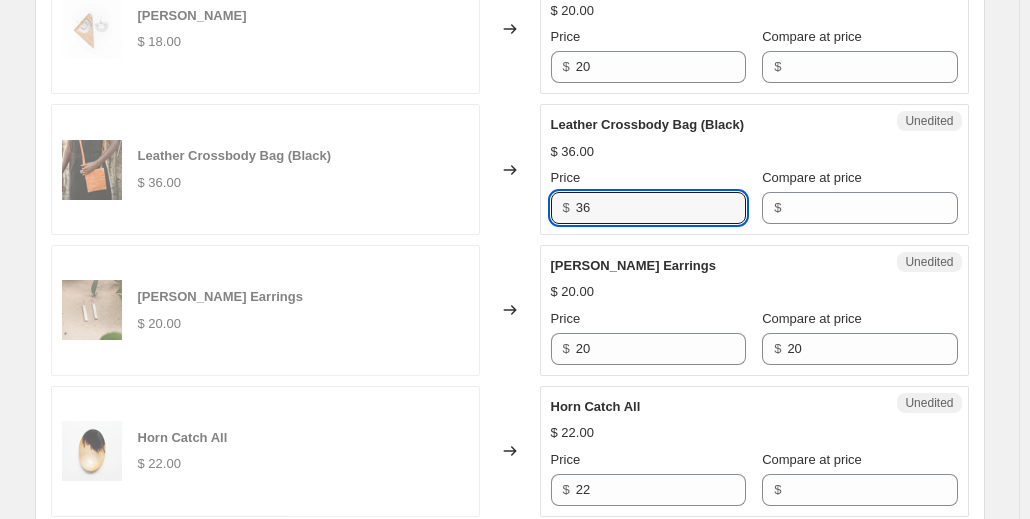 drag, startPoint x: 618, startPoint y: 206, endPoint x: 548, endPoint y: 202, distance: 70.11419 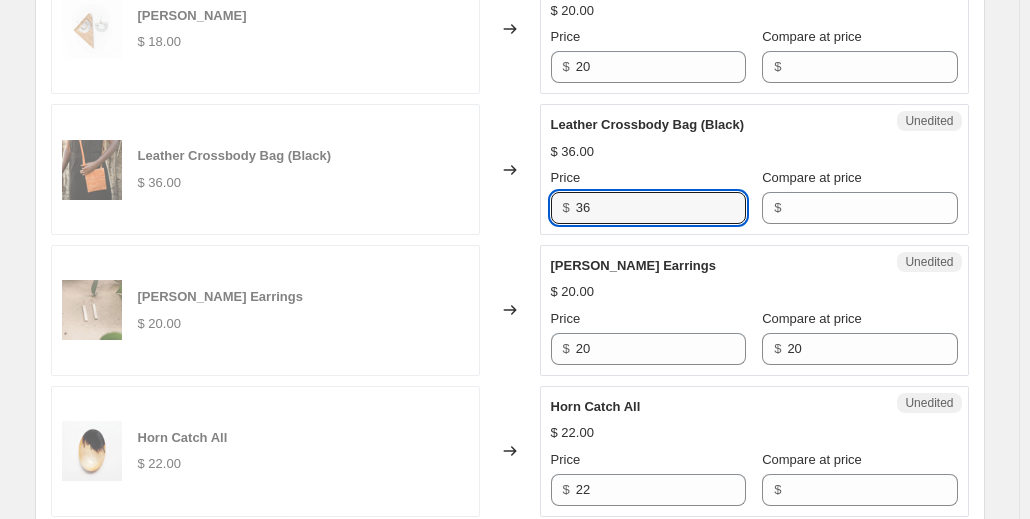 click on "Unedited Leather Crossbody Bag (Black) $ 36.00 Price $ 36 Compare at price $" at bounding box center [754, 169] 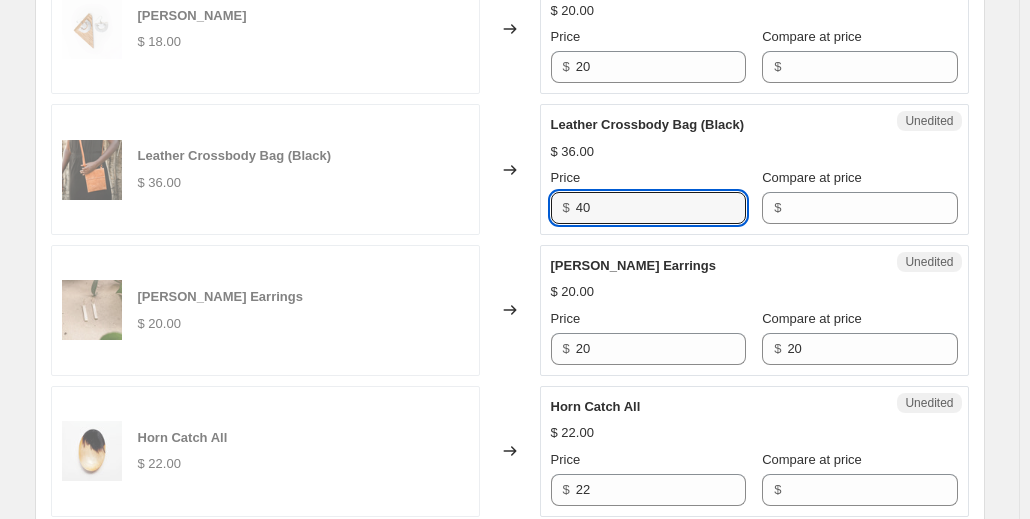 type on "40" 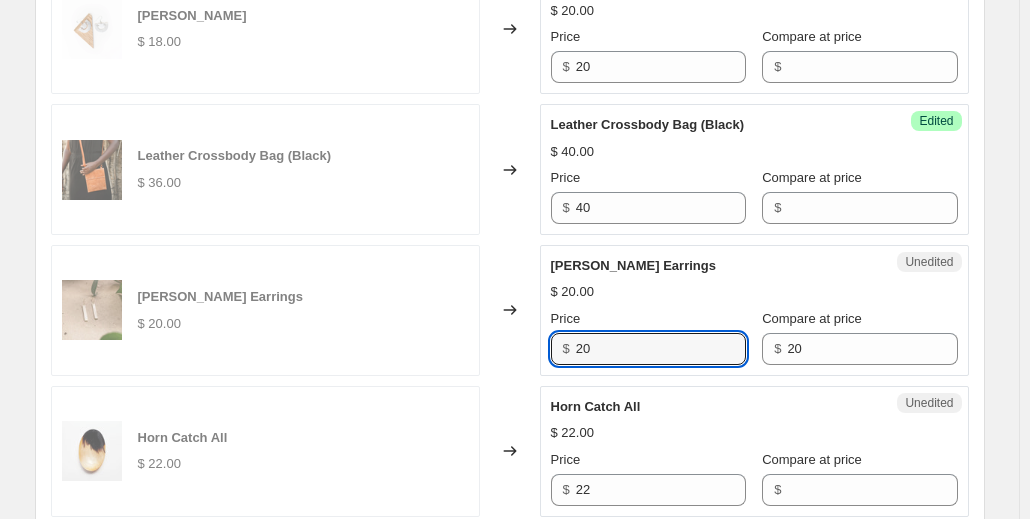 drag, startPoint x: 624, startPoint y: 333, endPoint x: 500, endPoint y: 320, distance: 124.67959 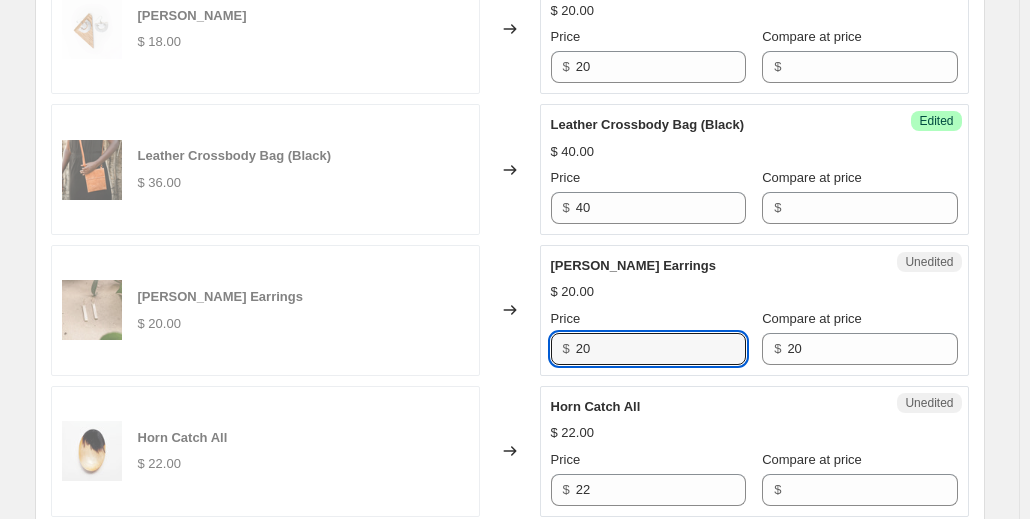 click on "[PERSON_NAME] Earrings $ 20.00 Changed to Unedited [PERSON_NAME] Earrings $ 20.00 Price $ 20 Compare at price $ 20" at bounding box center (510, 310) 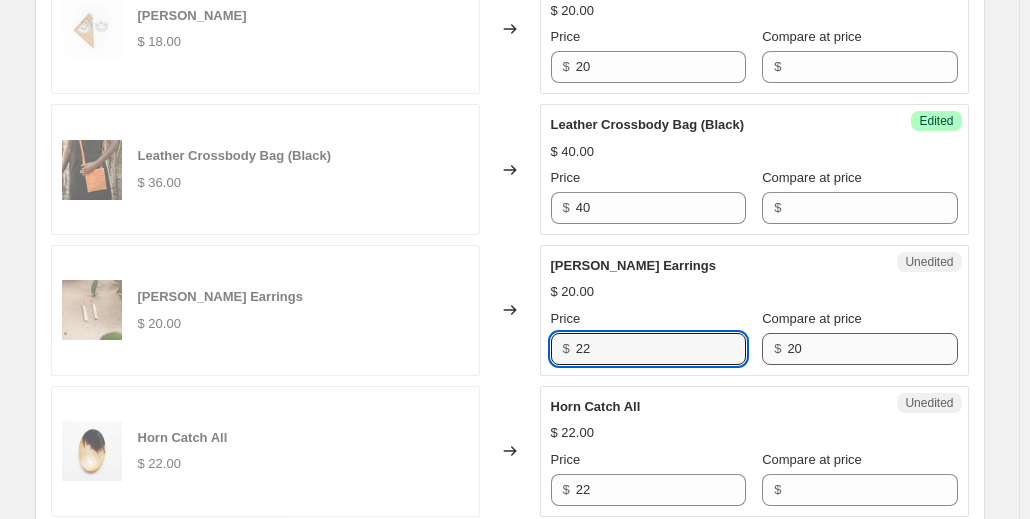 type on "22" 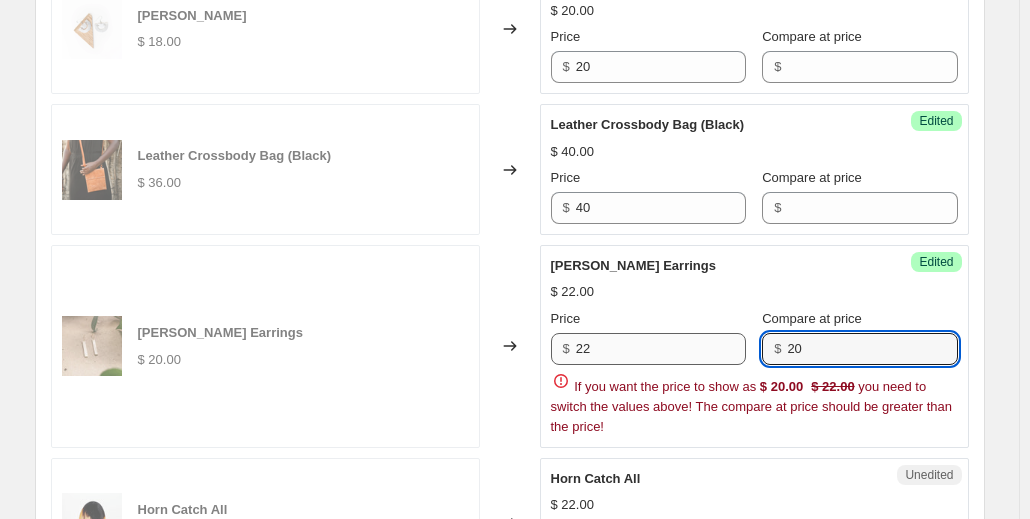 drag, startPoint x: 824, startPoint y: 342, endPoint x: 743, endPoint y: 335, distance: 81.3019 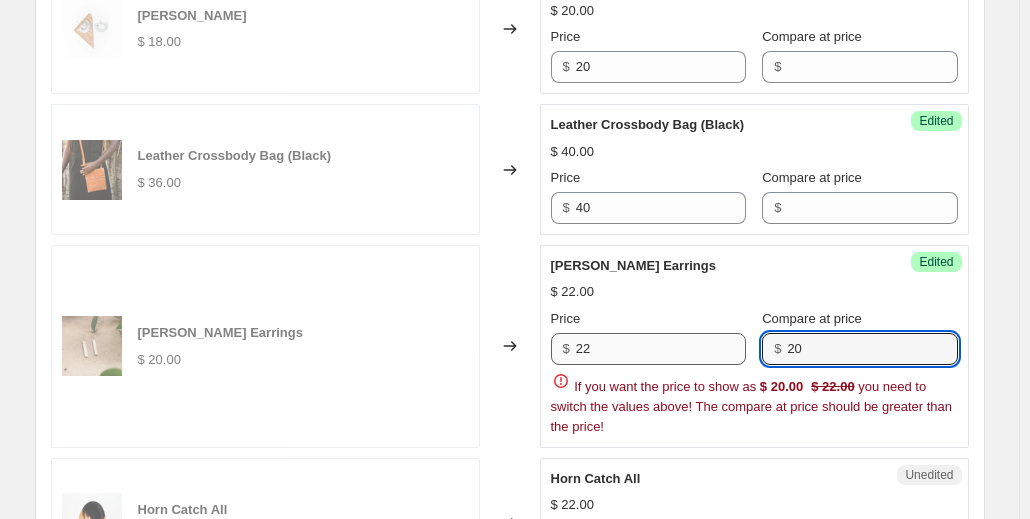 click on "Price $ 22 Compare at price $ 20" at bounding box center [754, 337] 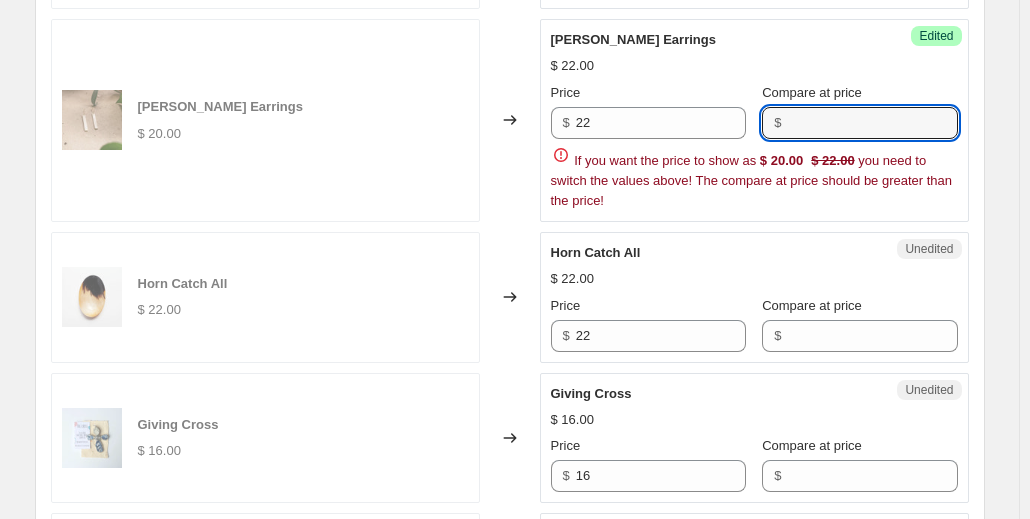 scroll, scrollTop: 2342, scrollLeft: 0, axis: vertical 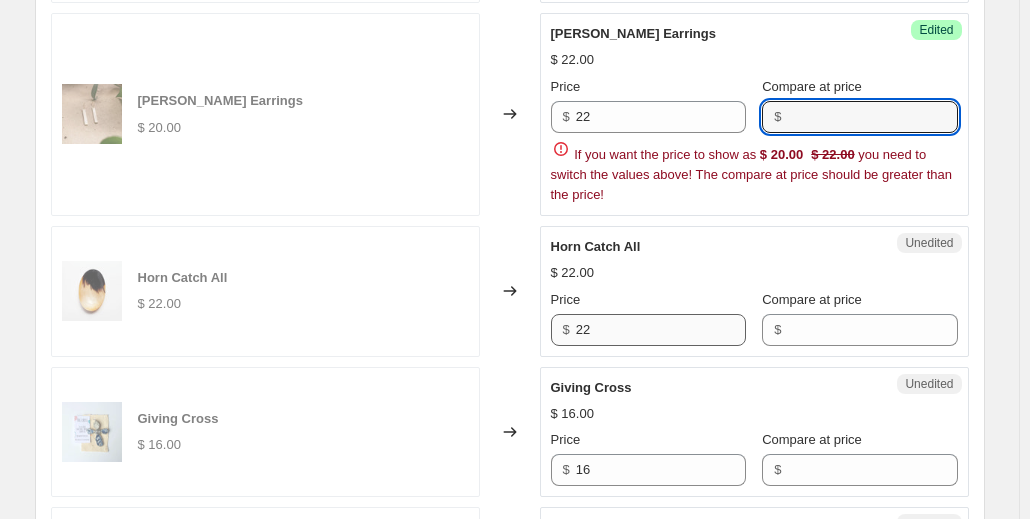 type 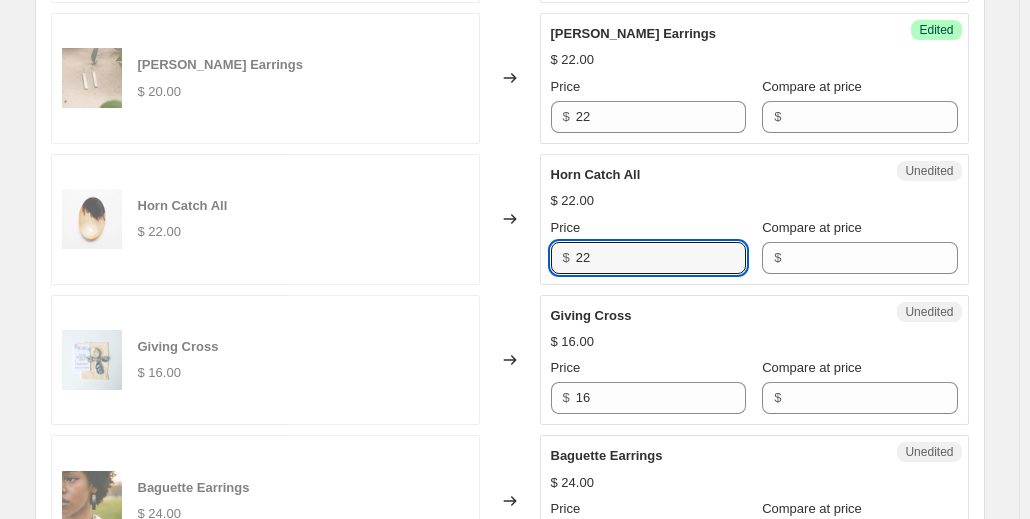 drag, startPoint x: 618, startPoint y: 323, endPoint x: 506, endPoint y: 309, distance: 112.871605 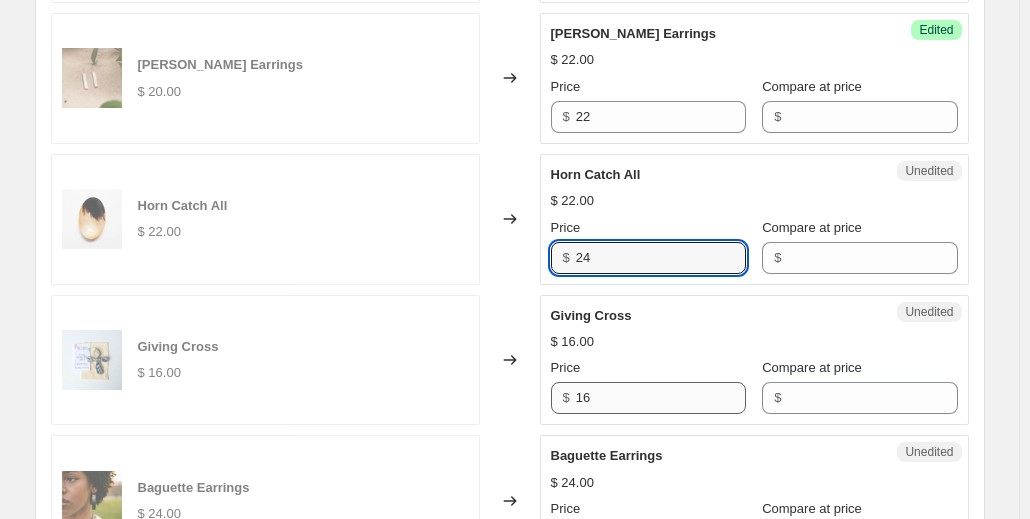 type on "24" 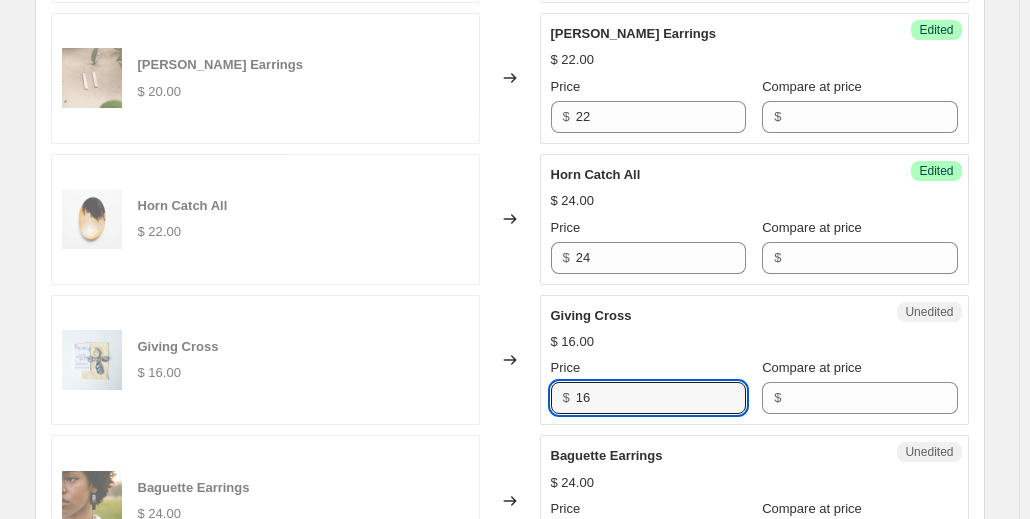 drag, startPoint x: 608, startPoint y: 392, endPoint x: 555, endPoint y: 381, distance: 54.129475 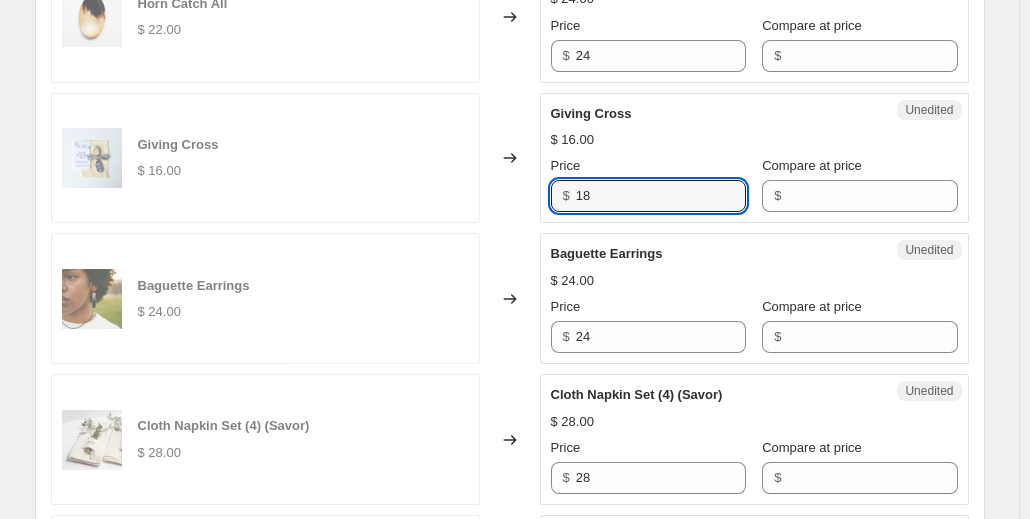 scroll, scrollTop: 2606, scrollLeft: 0, axis: vertical 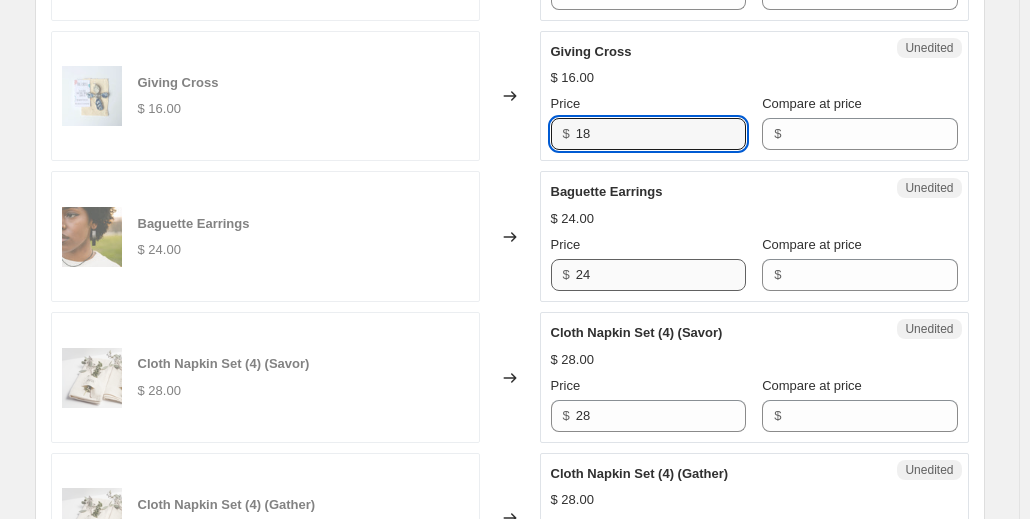 type on "18" 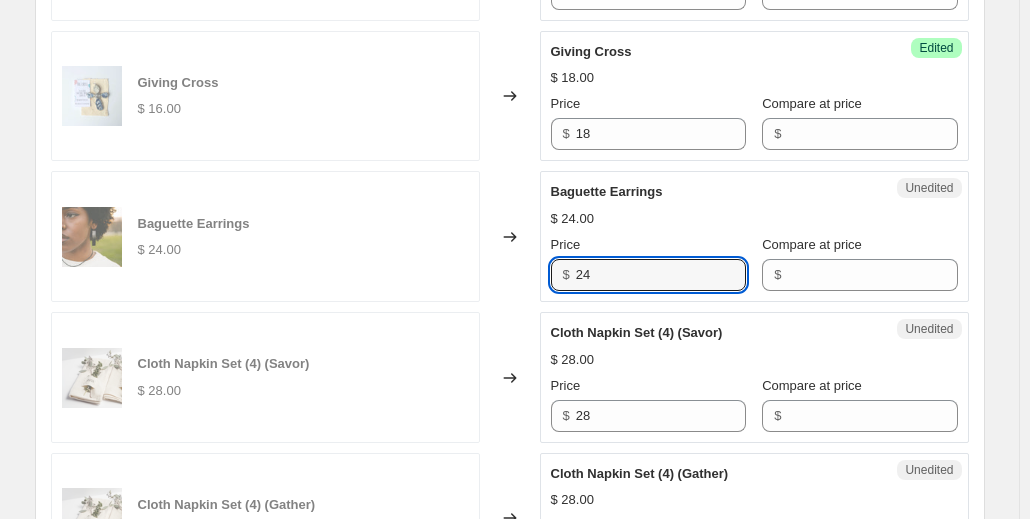 drag, startPoint x: 622, startPoint y: 259, endPoint x: 531, endPoint y: 257, distance: 91.02197 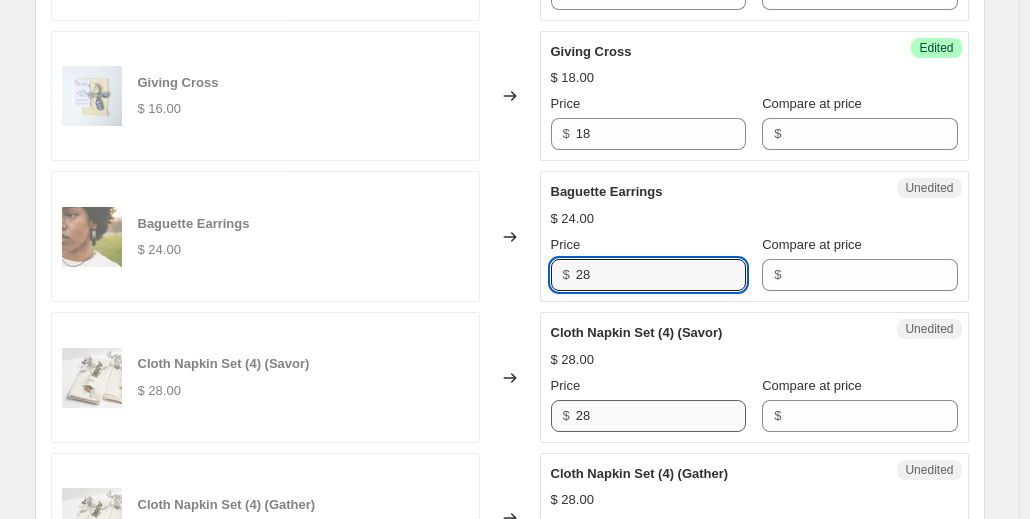 type on "28" 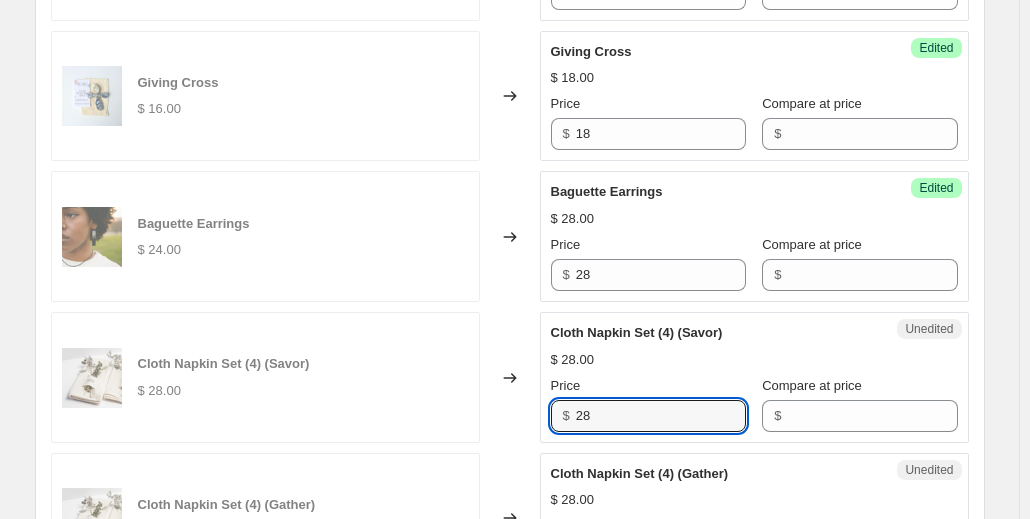 drag, startPoint x: 606, startPoint y: 398, endPoint x: 562, endPoint y: 399, distance: 44.011364 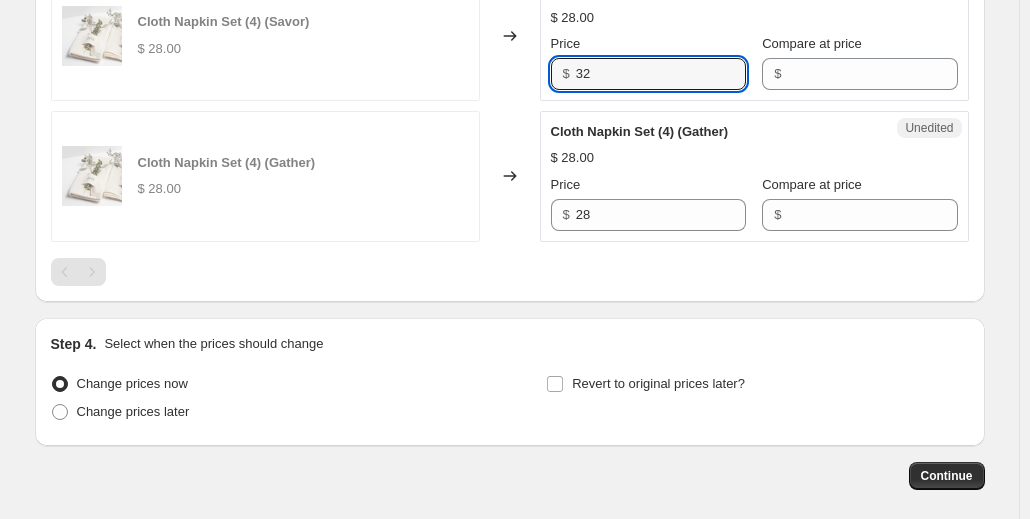 scroll, scrollTop: 2967, scrollLeft: 0, axis: vertical 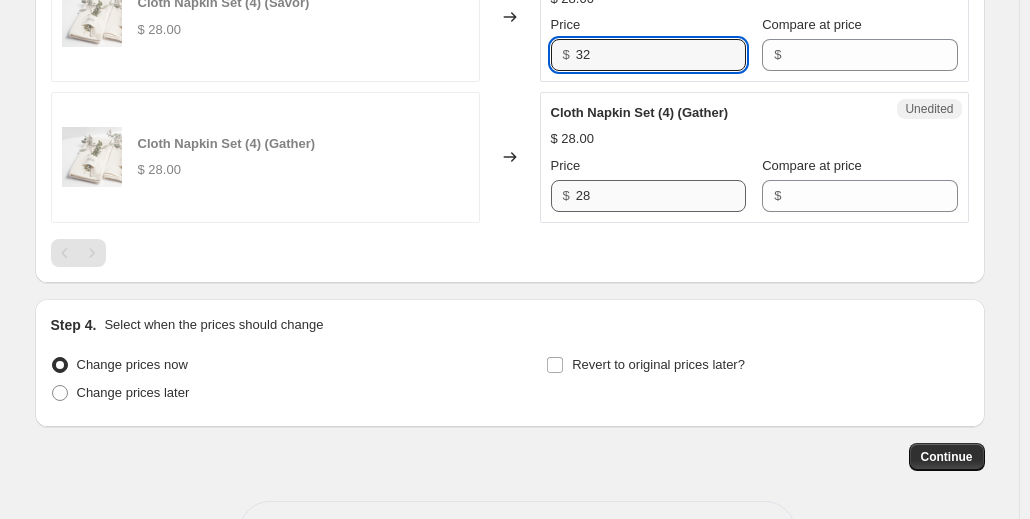 type on "32" 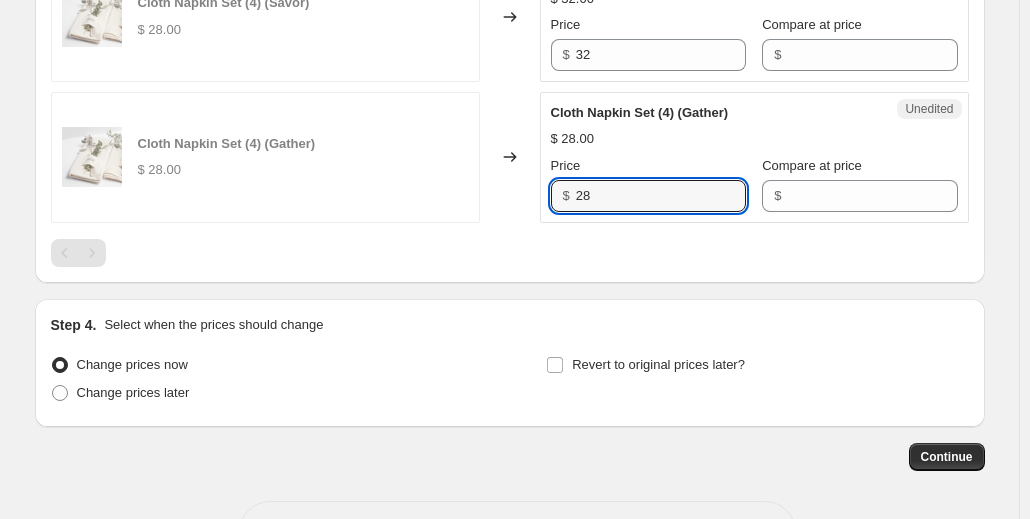 drag, startPoint x: 618, startPoint y: 196, endPoint x: 528, endPoint y: 172, distance: 93.14505 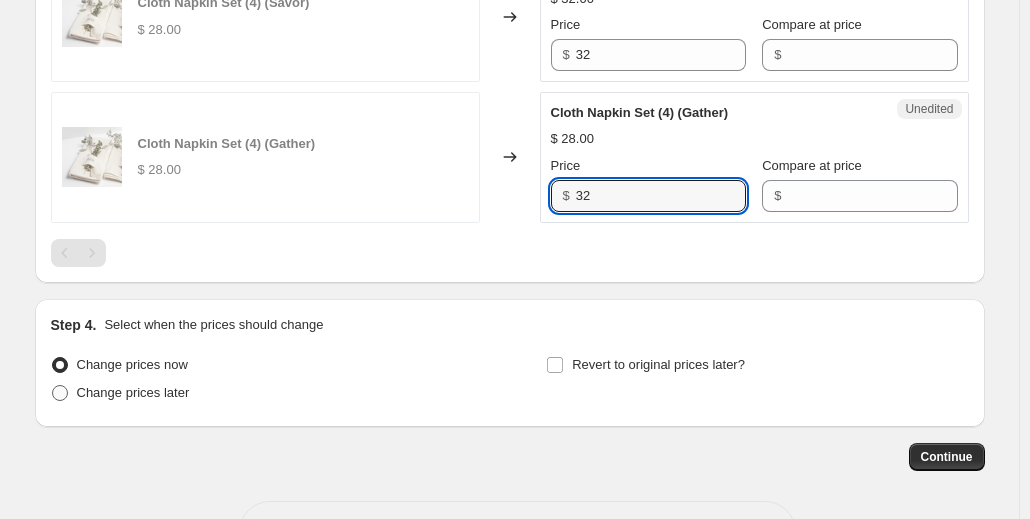 type on "32" 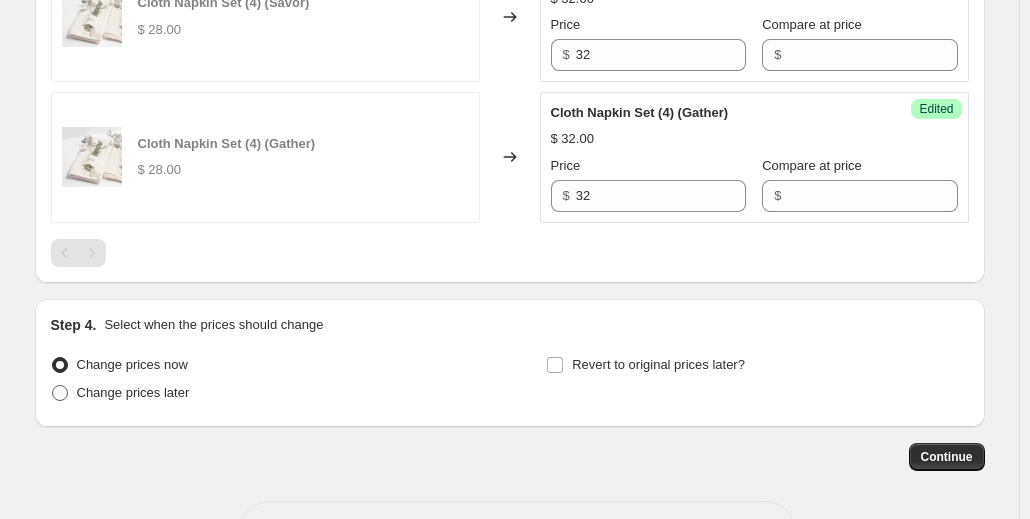 click at bounding box center [60, 393] 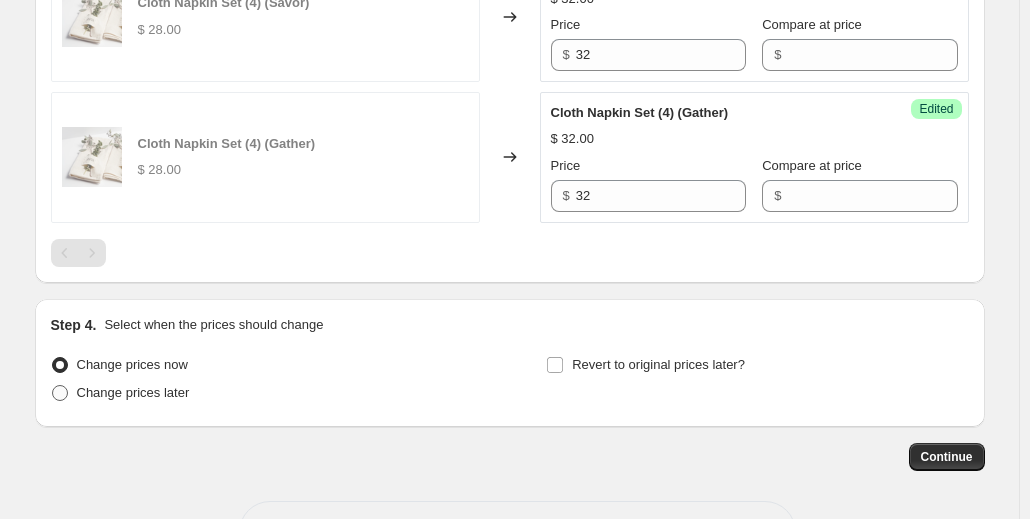 radio on "true" 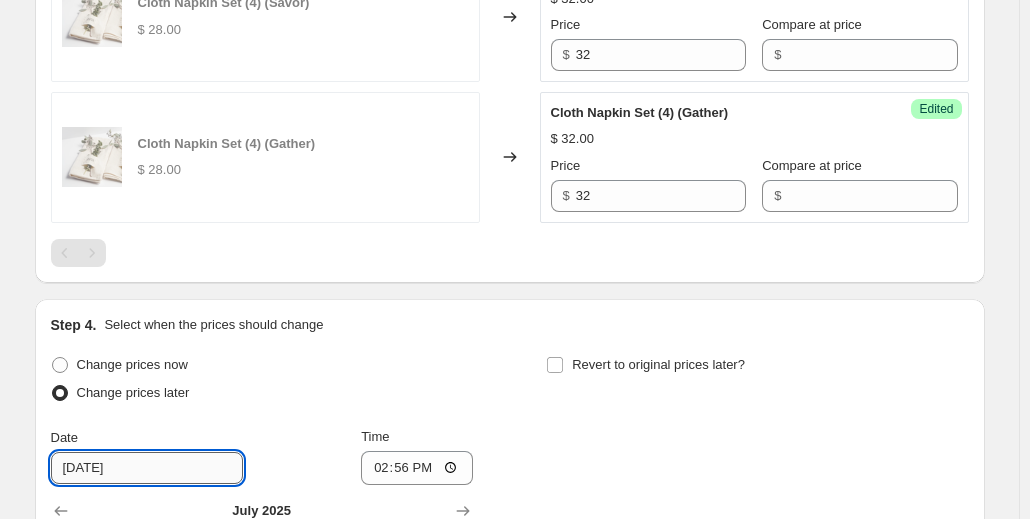 drag, startPoint x: 94, startPoint y: 446, endPoint x: 80, endPoint y: 442, distance: 14.56022 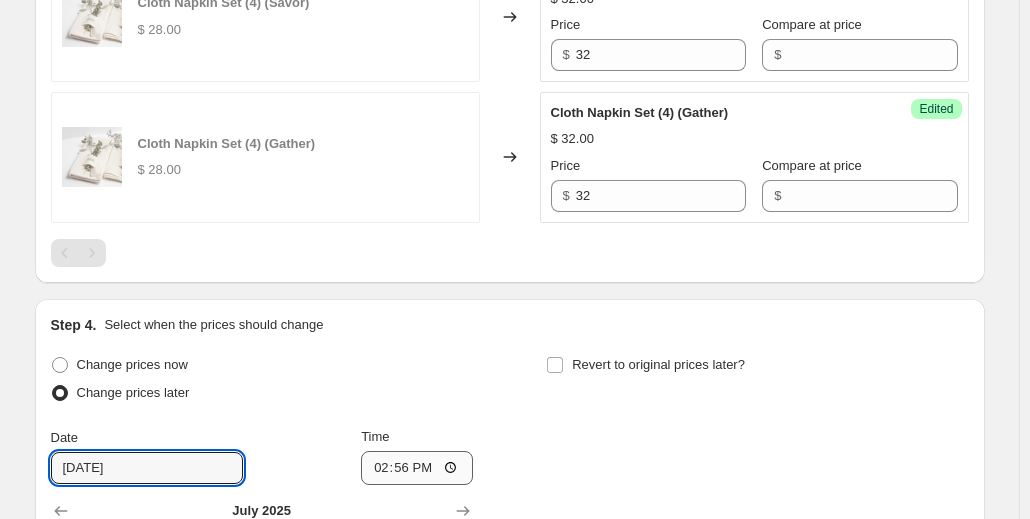 type on "[DATE]" 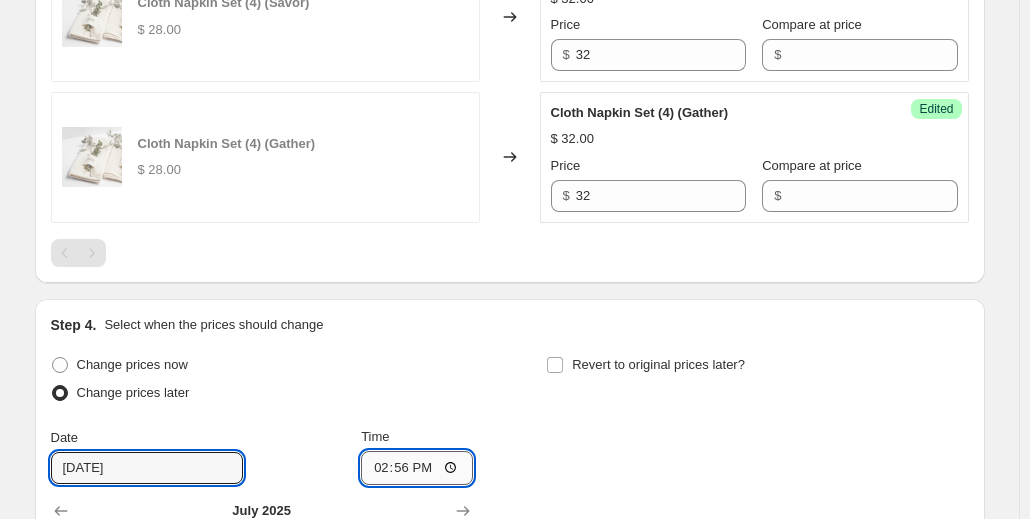 click on "14:56" at bounding box center (417, 468) 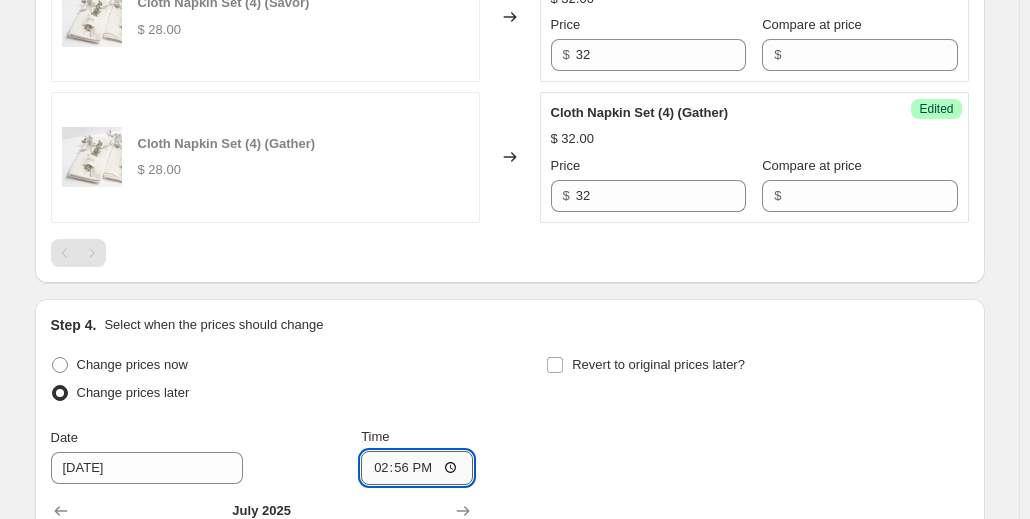 click on "14:56" at bounding box center (417, 468) 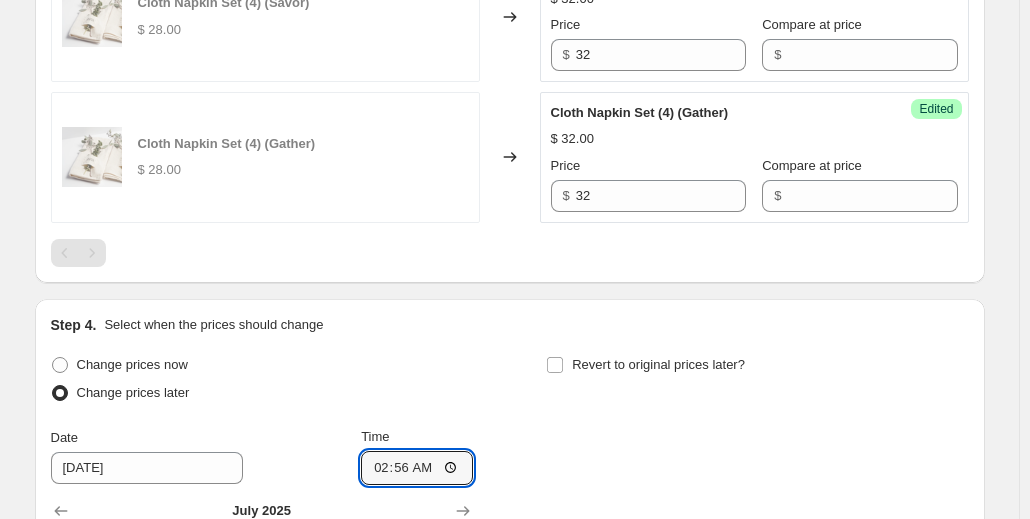 type on "02:56" 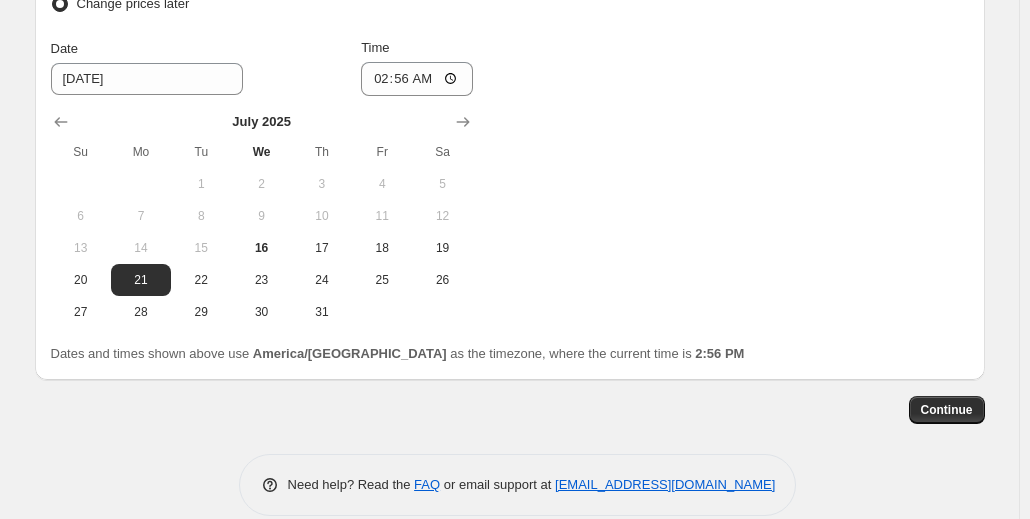 scroll, scrollTop: 3368, scrollLeft: 0, axis: vertical 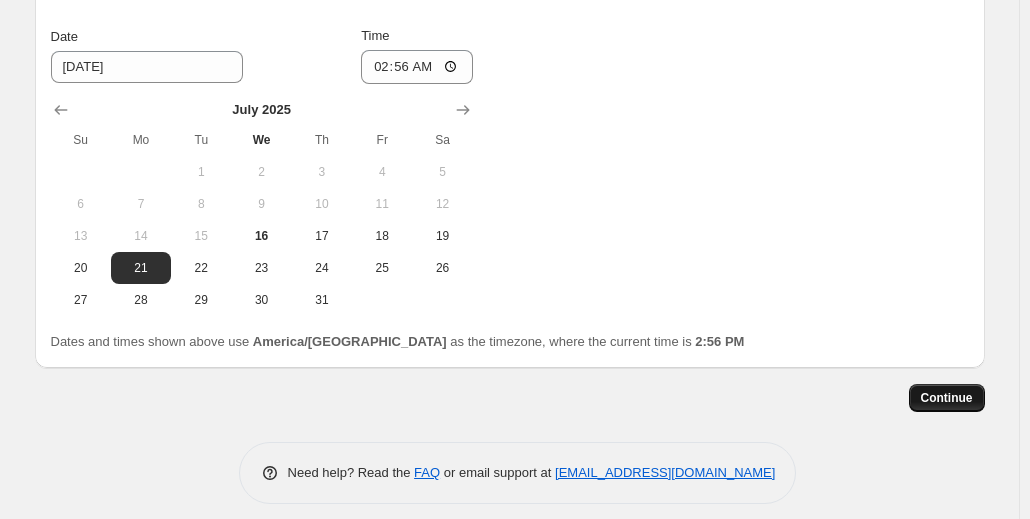 click on "Continue" at bounding box center (947, 398) 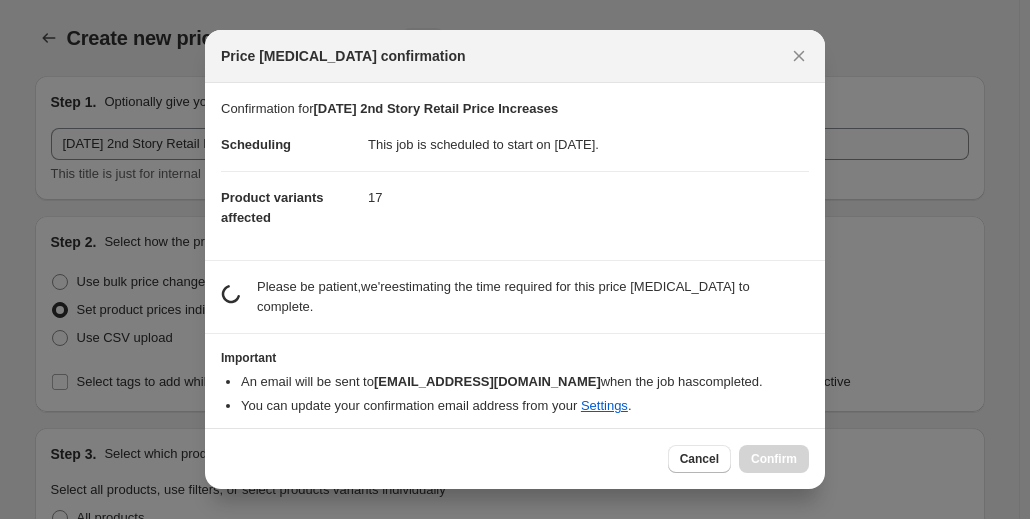 scroll, scrollTop: 0, scrollLeft: 0, axis: both 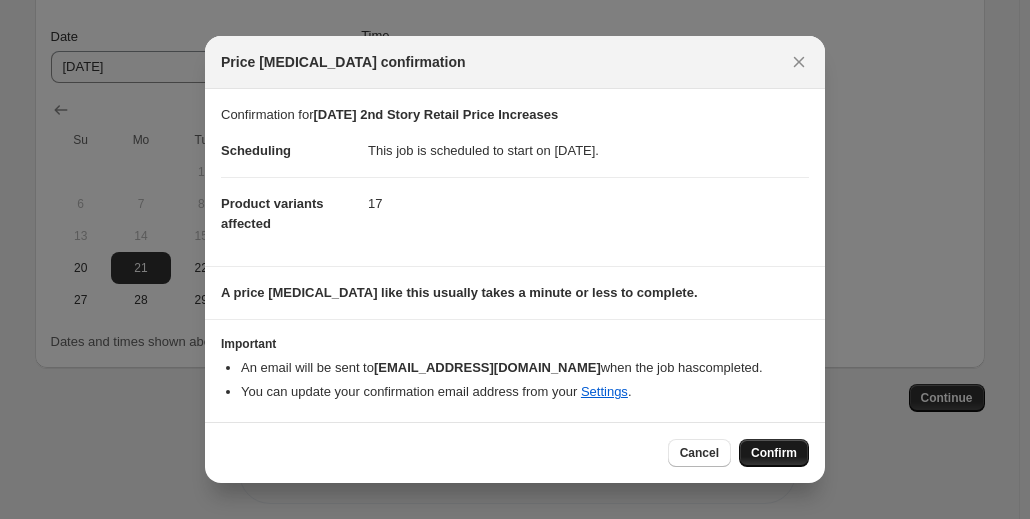 click on "Confirm" at bounding box center [774, 453] 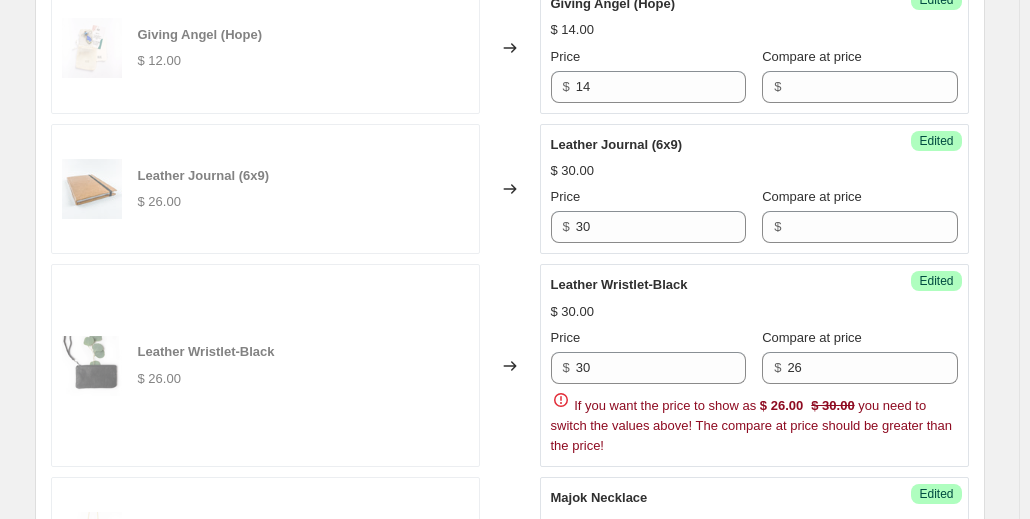 scroll, scrollTop: 1412, scrollLeft: 0, axis: vertical 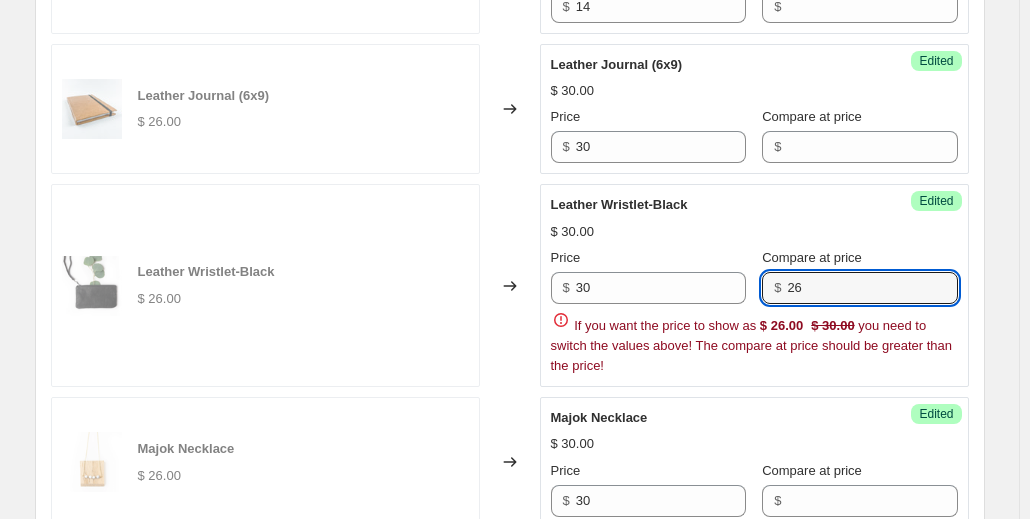 drag, startPoint x: 830, startPoint y: 243, endPoint x: 760, endPoint y: 223, distance: 72.8011 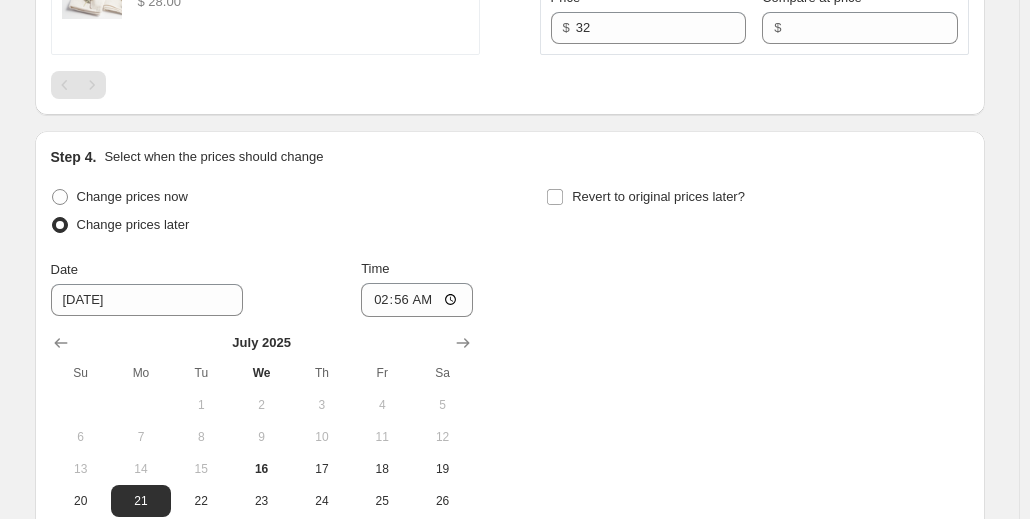 scroll, scrollTop: 3490, scrollLeft: 0, axis: vertical 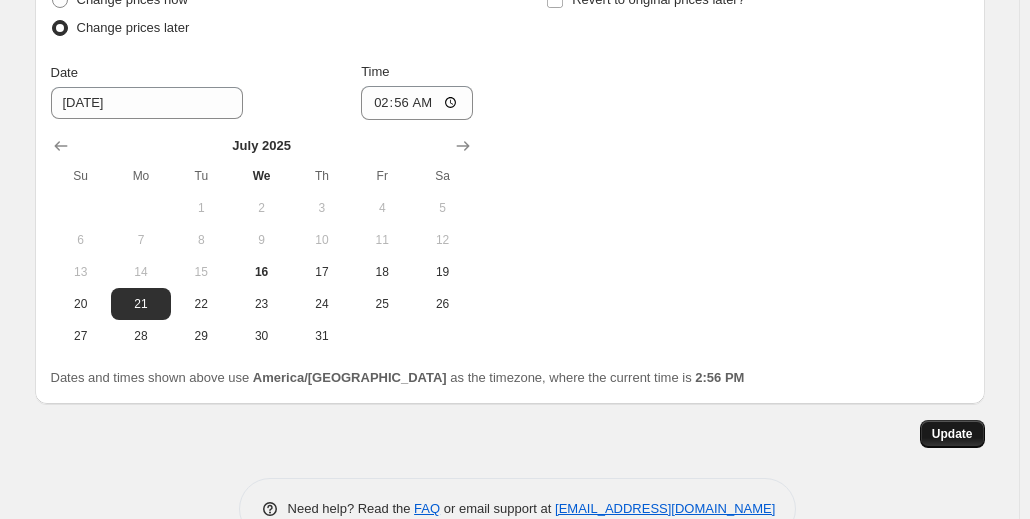 type 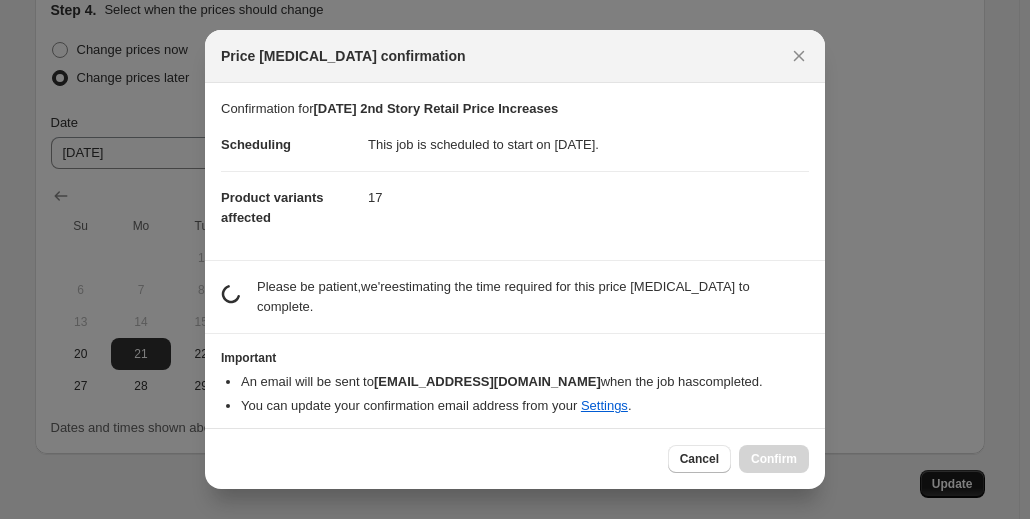scroll, scrollTop: 0, scrollLeft: 0, axis: both 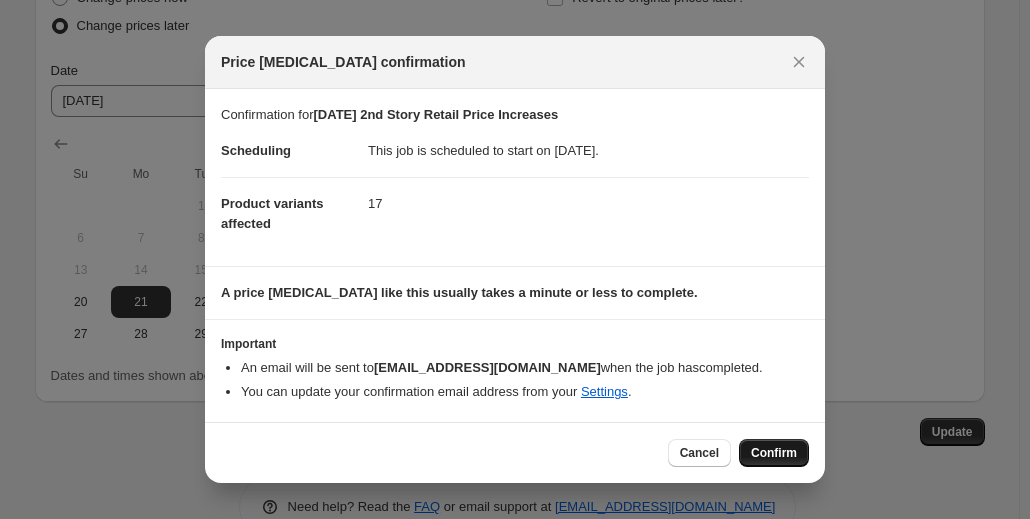 click on "Confirm" at bounding box center [774, 453] 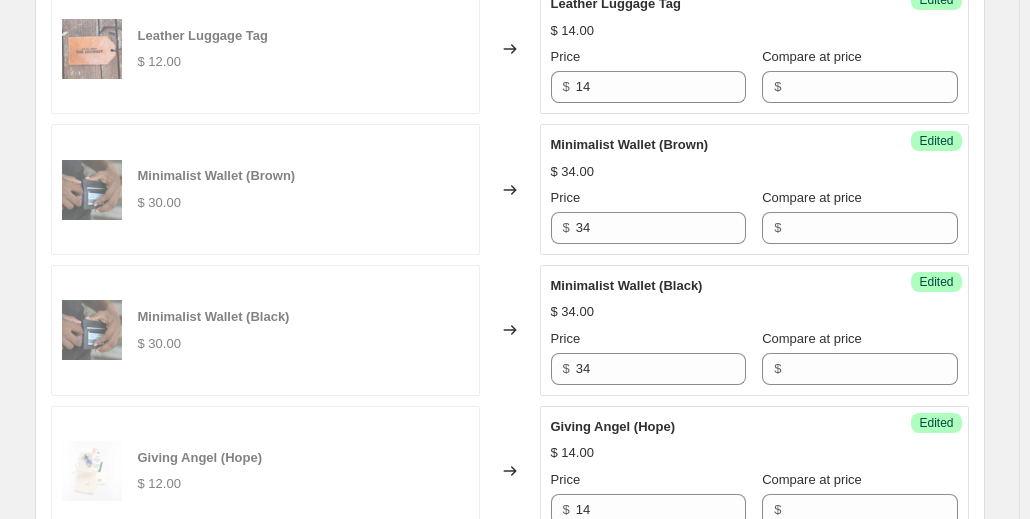 scroll, scrollTop: 914, scrollLeft: 0, axis: vertical 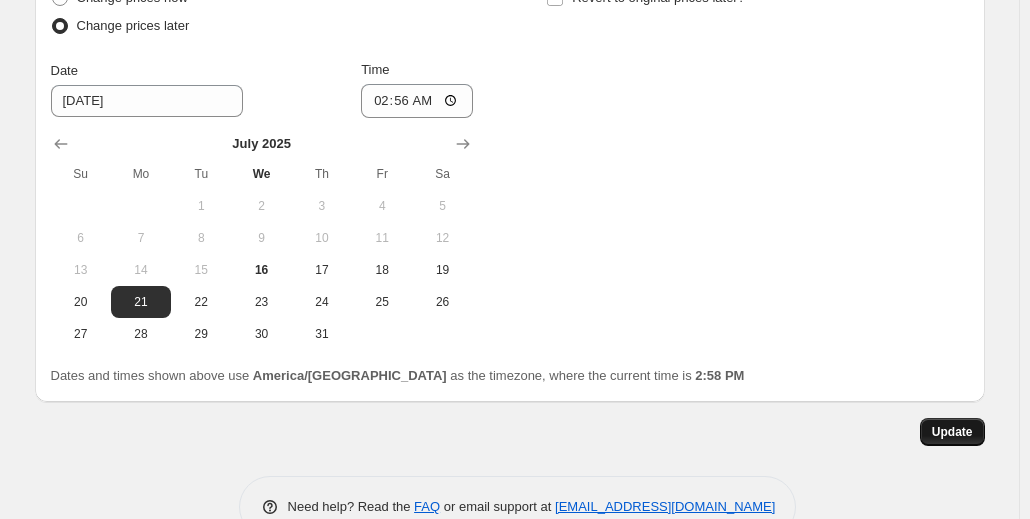 click on "Update" at bounding box center (952, 432) 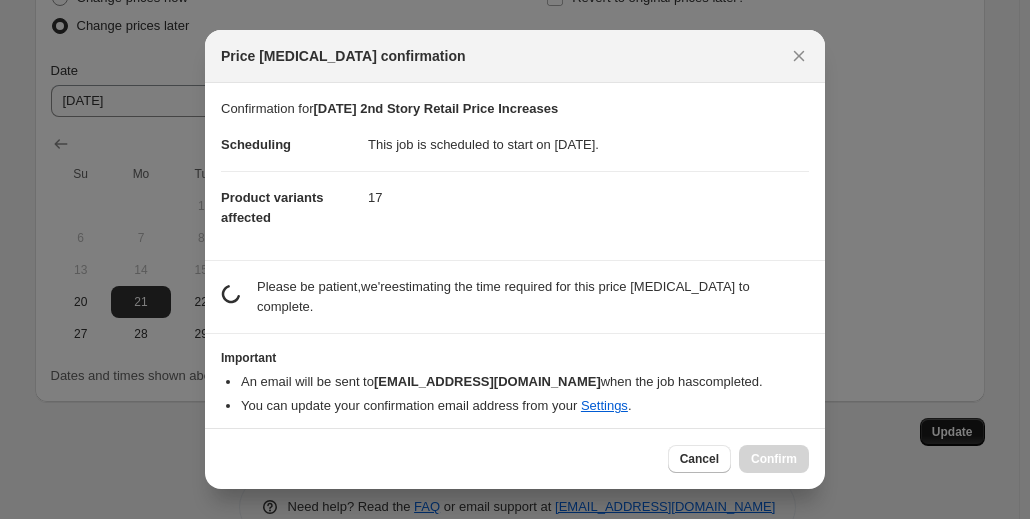 scroll, scrollTop: 0, scrollLeft: 0, axis: both 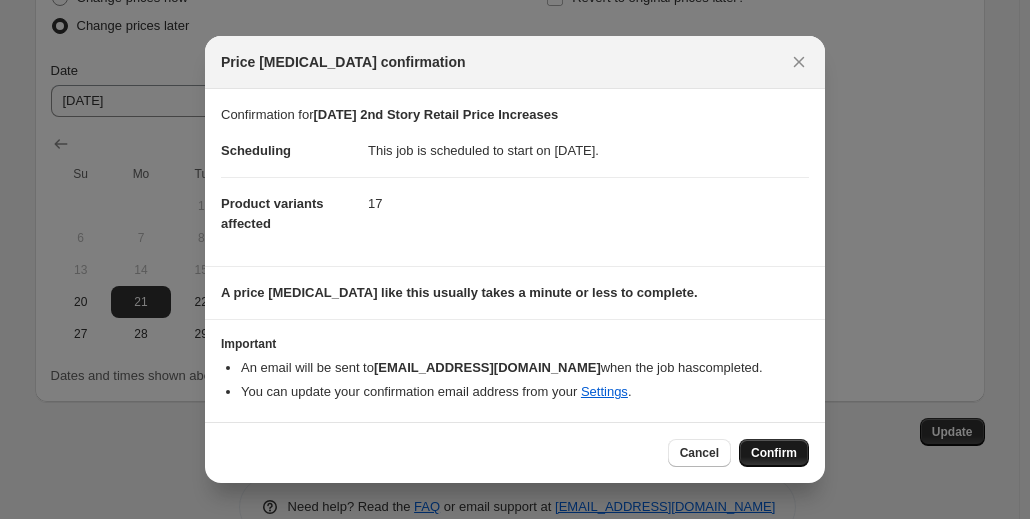 click on "Confirm" at bounding box center [774, 453] 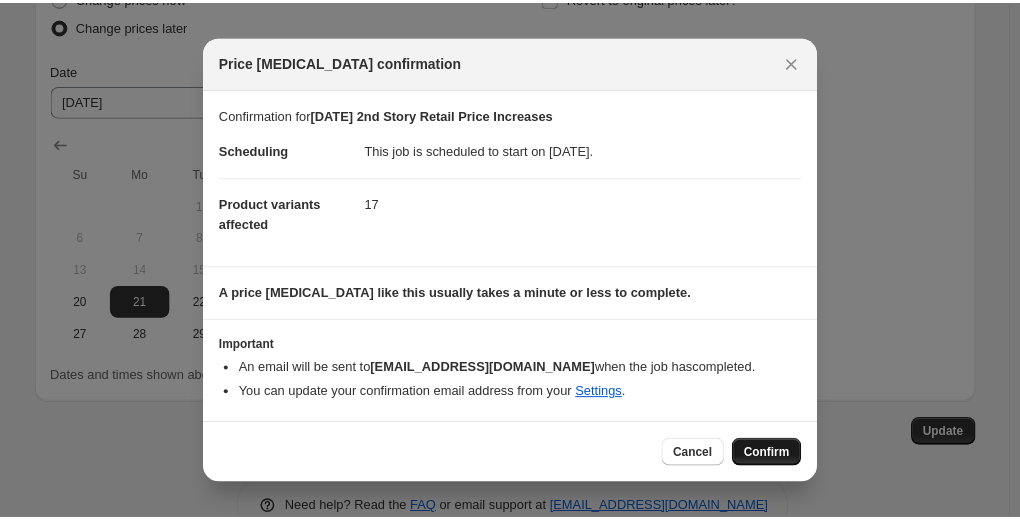scroll, scrollTop: 3420, scrollLeft: 0, axis: vertical 